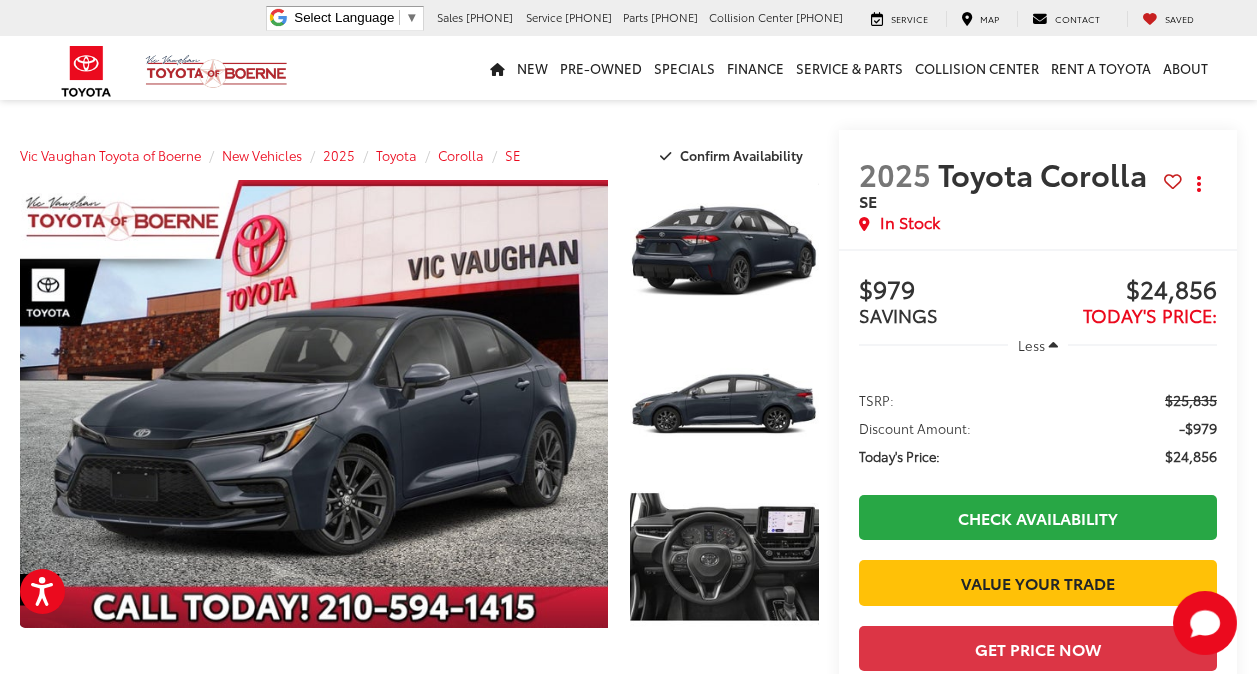 scroll, scrollTop: 2129, scrollLeft: 0, axis: vertical 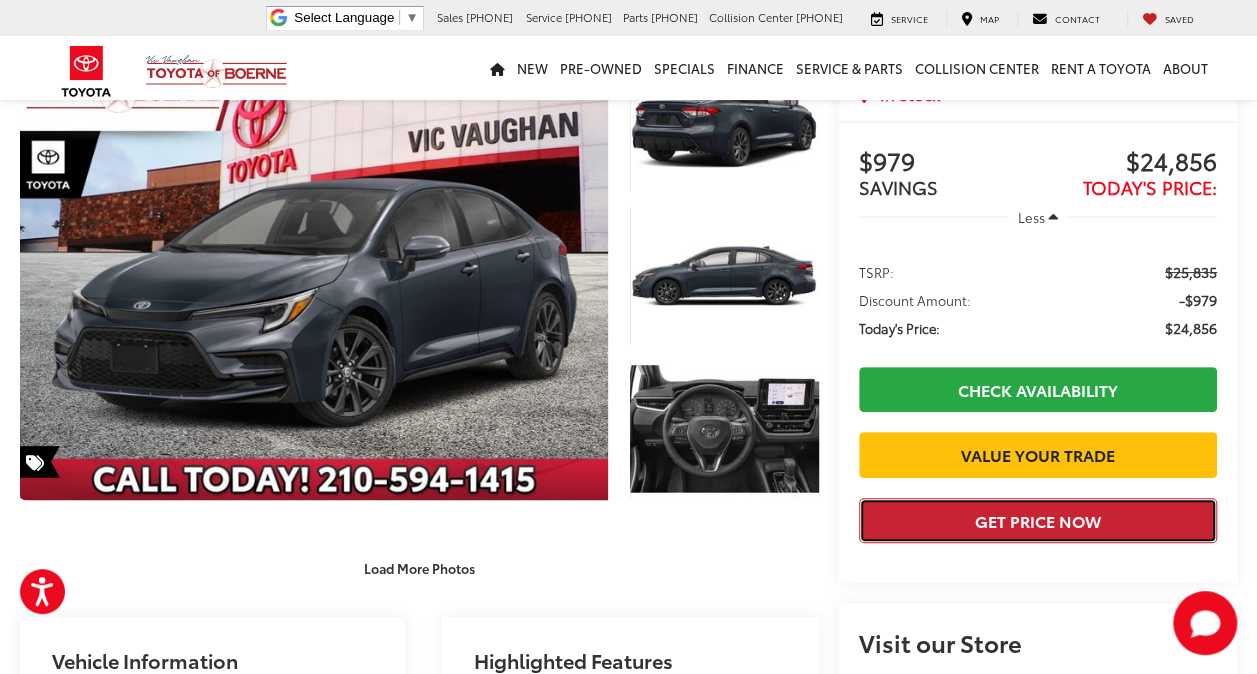 click on "Get Price Now" at bounding box center [1038, 520] 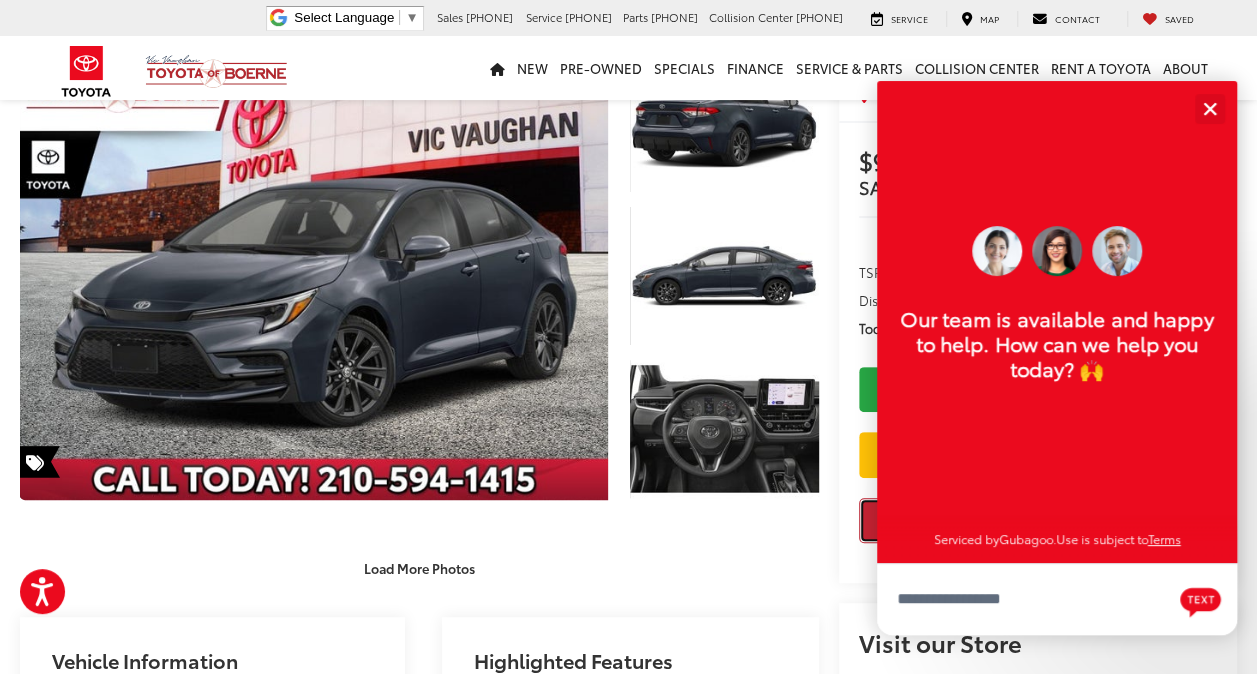 scroll, scrollTop: 24, scrollLeft: 0, axis: vertical 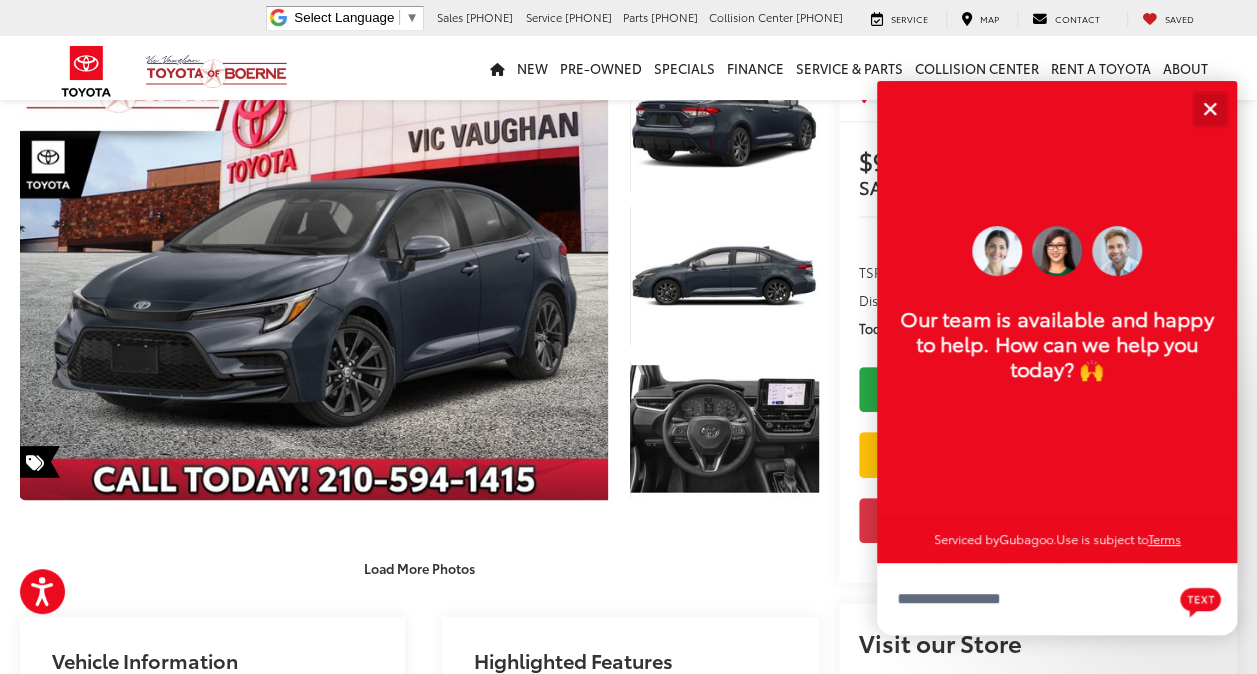click at bounding box center [1209, 108] 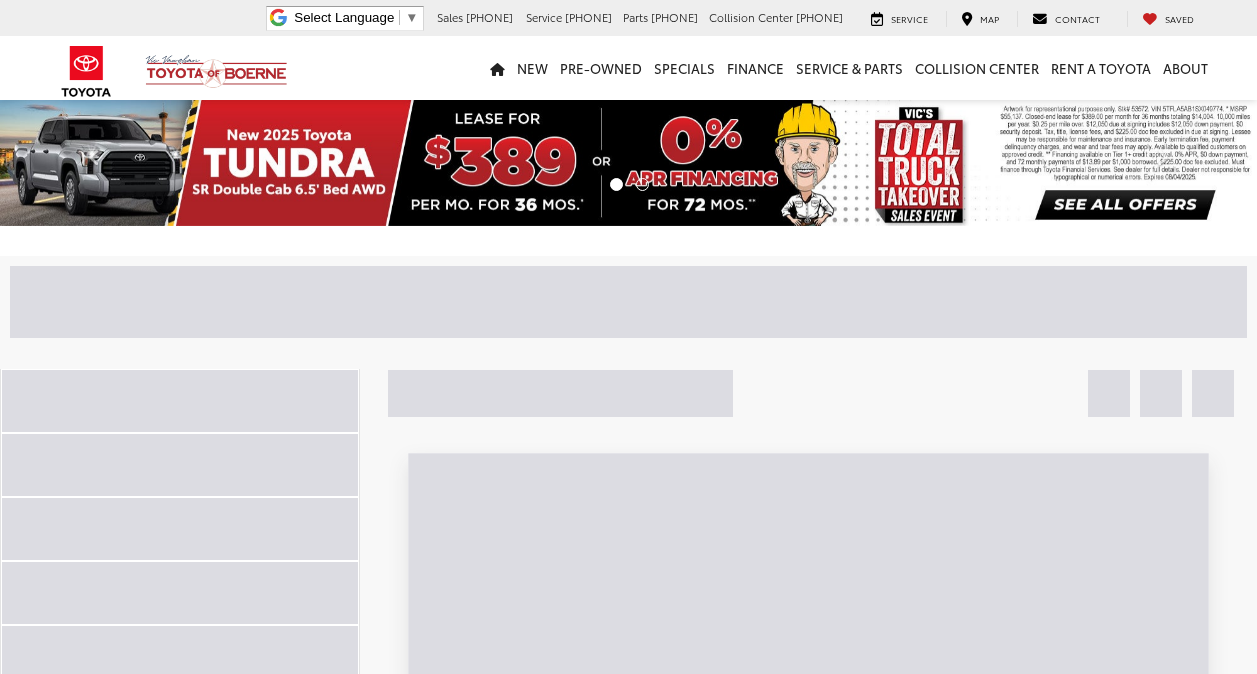 scroll, scrollTop: 0, scrollLeft: 0, axis: both 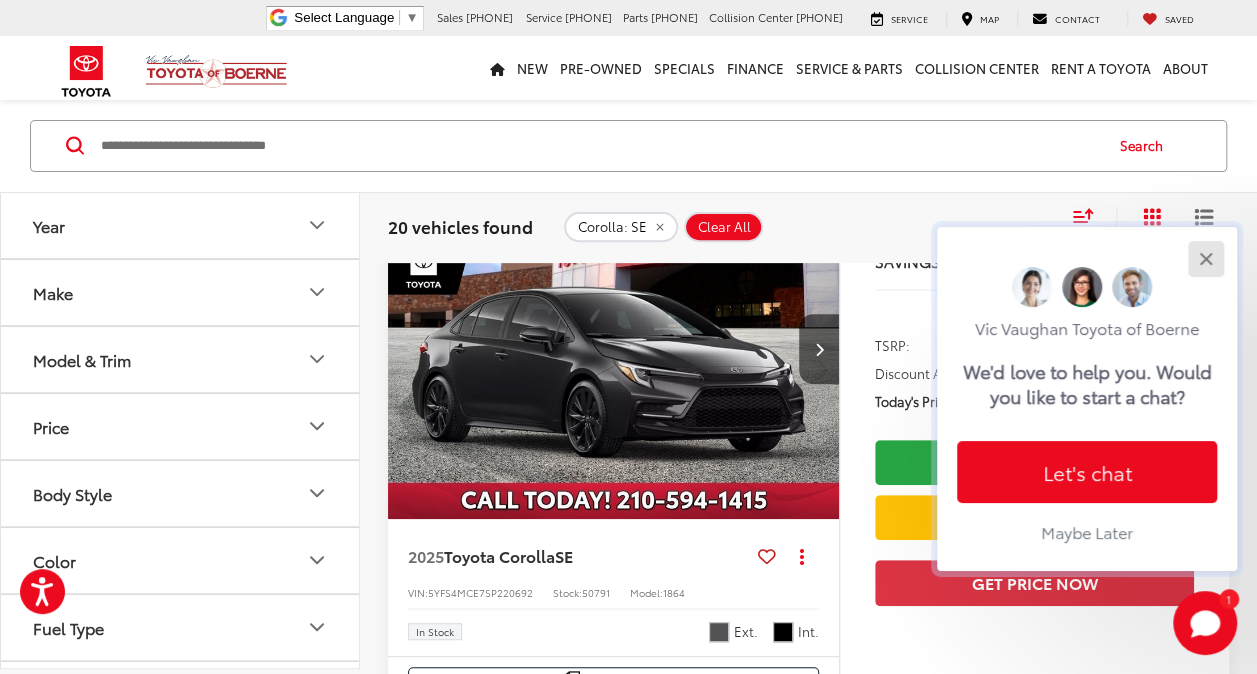 click at bounding box center [1205, 258] 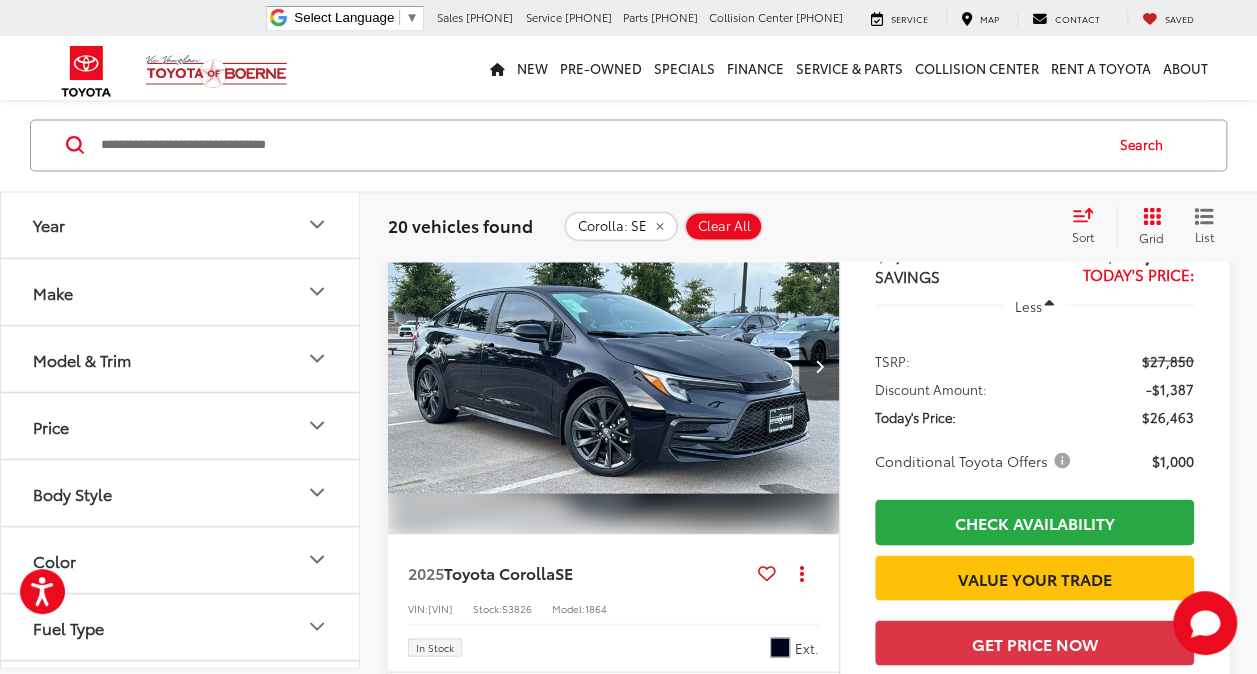 scroll, scrollTop: 1646, scrollLeft: 0, axis: vertical 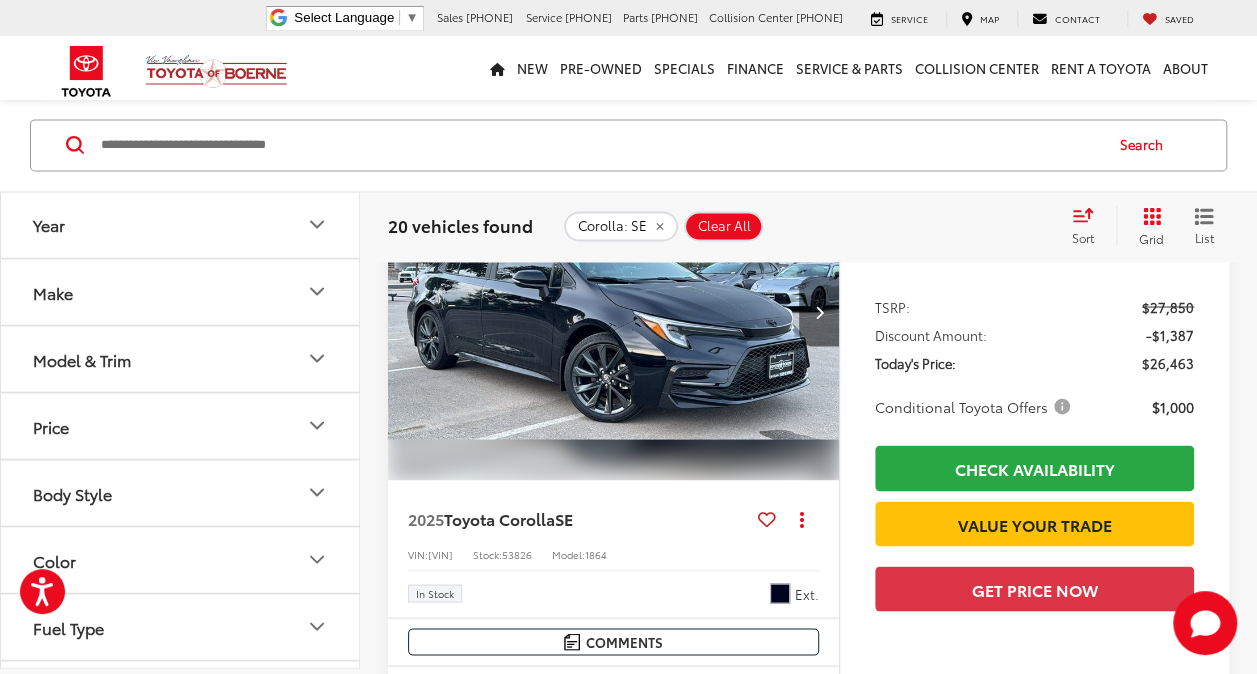 click at bounding box center [819, 311] 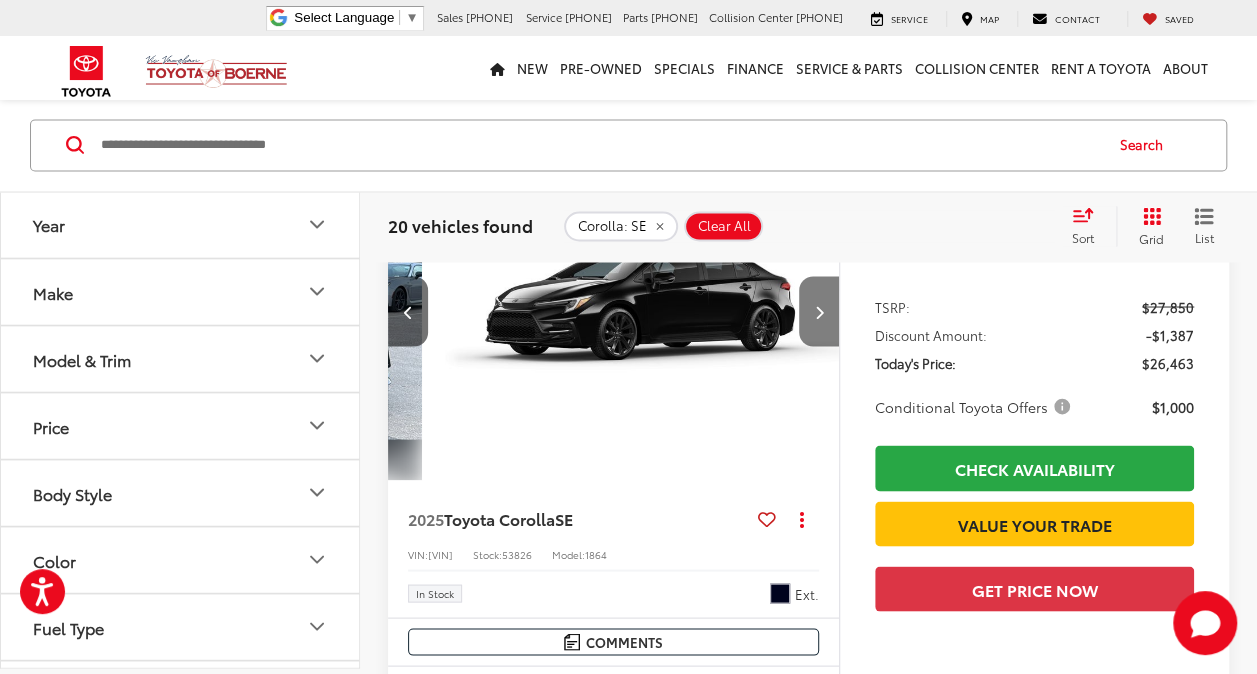 scroll, scrollTop: 0, scrollLeft: 454, axis: horizontal 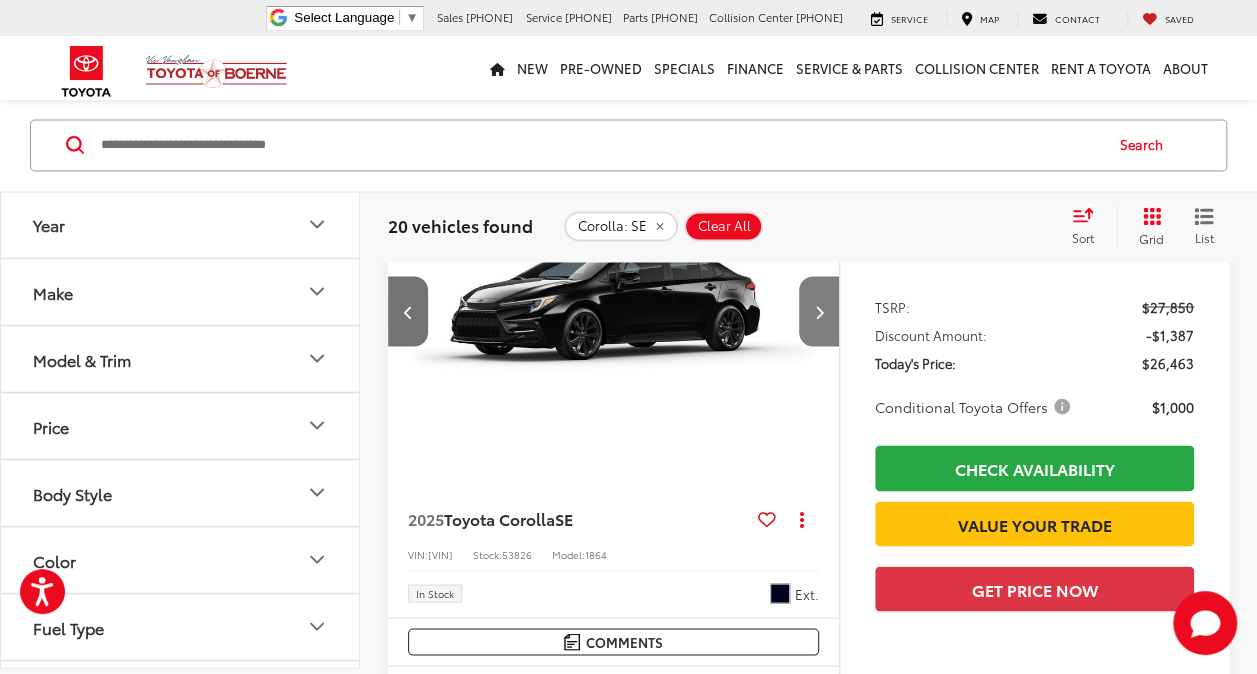 click at bounding box center (819, 311) 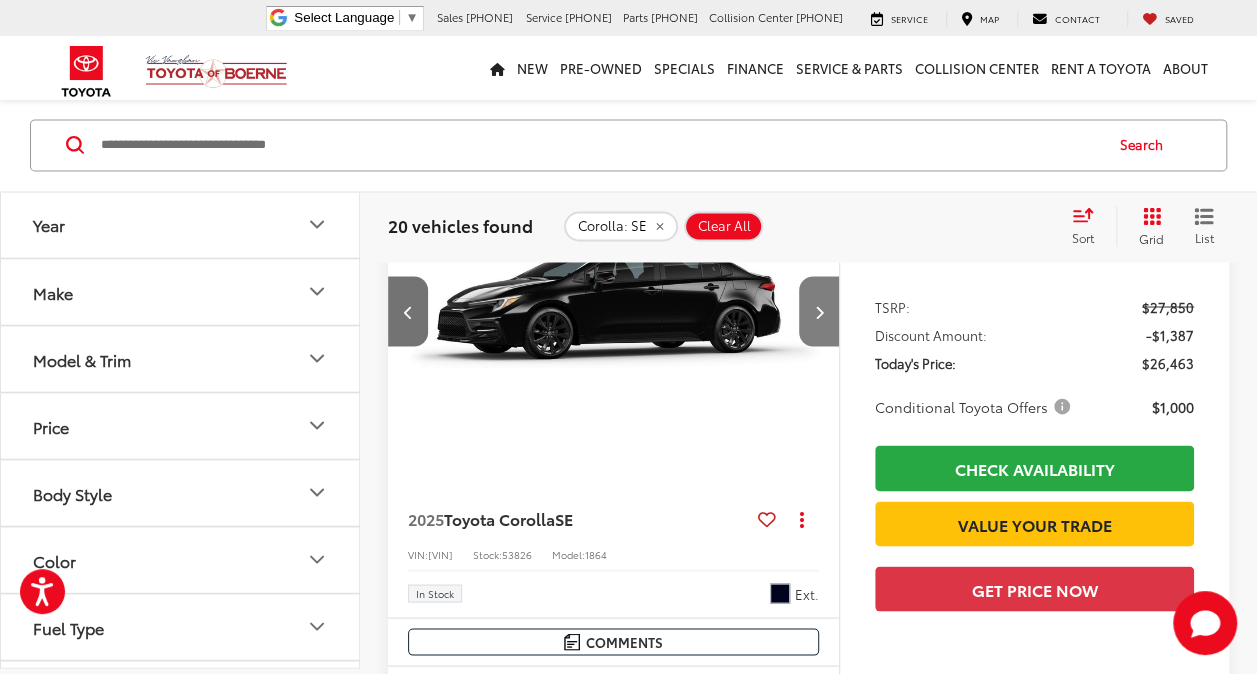 click at bounding box center [819, 311] 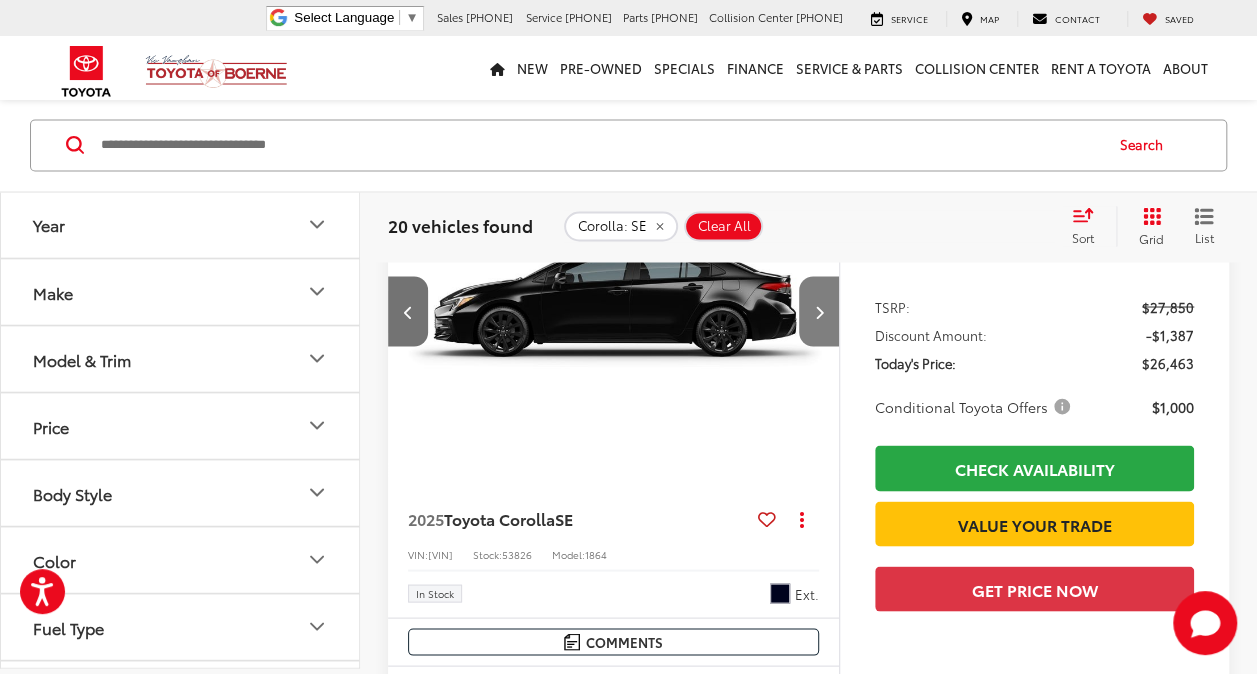 click at bounding box center [819, 311] 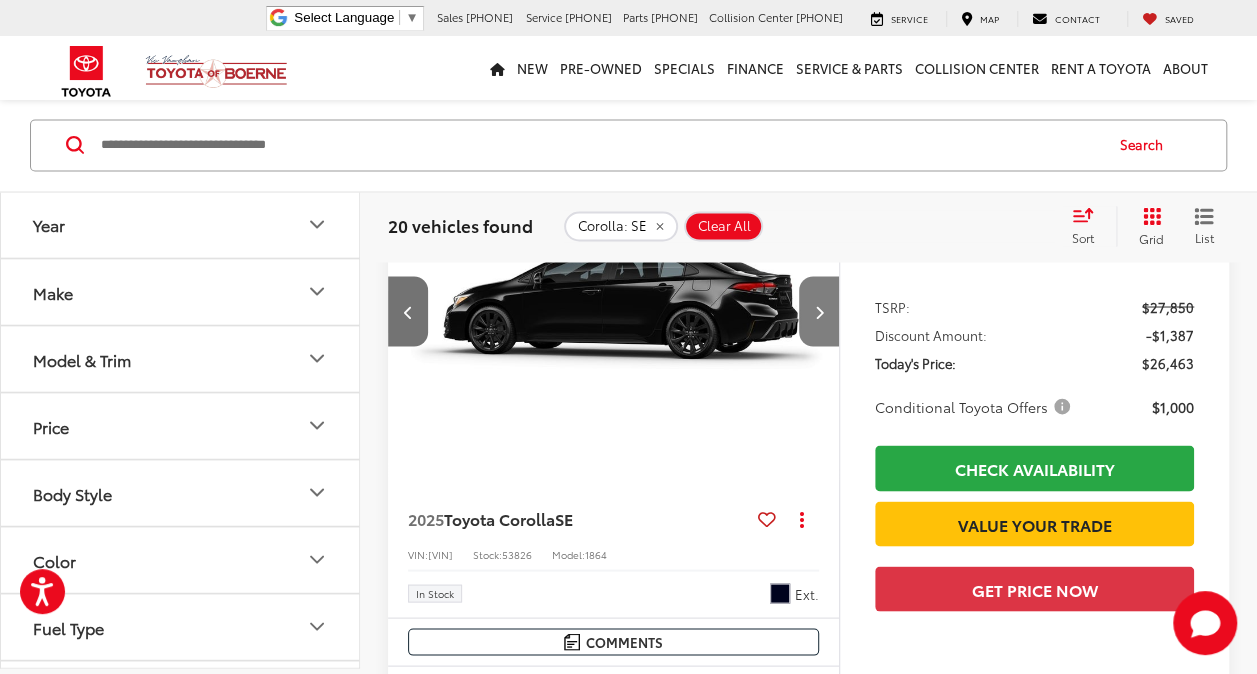 click at bounding box center [819, 311] 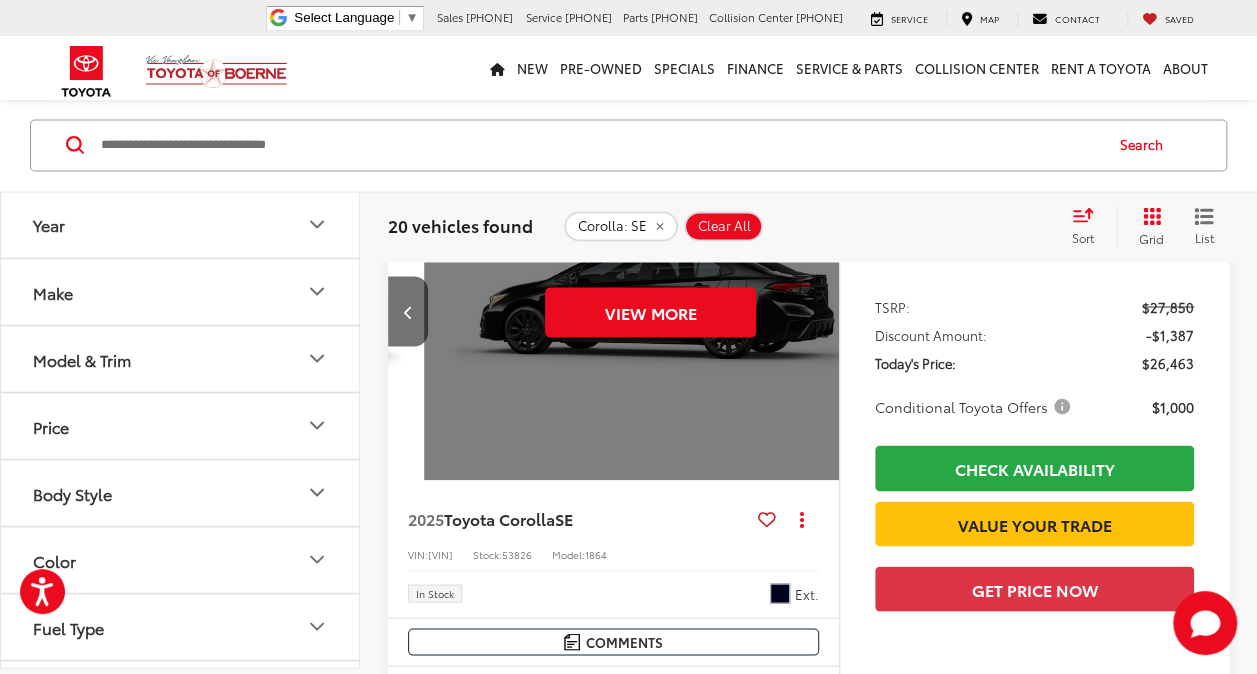 scroll, scrollTop: 0, scrollLeft: 2268, axis: horizontal 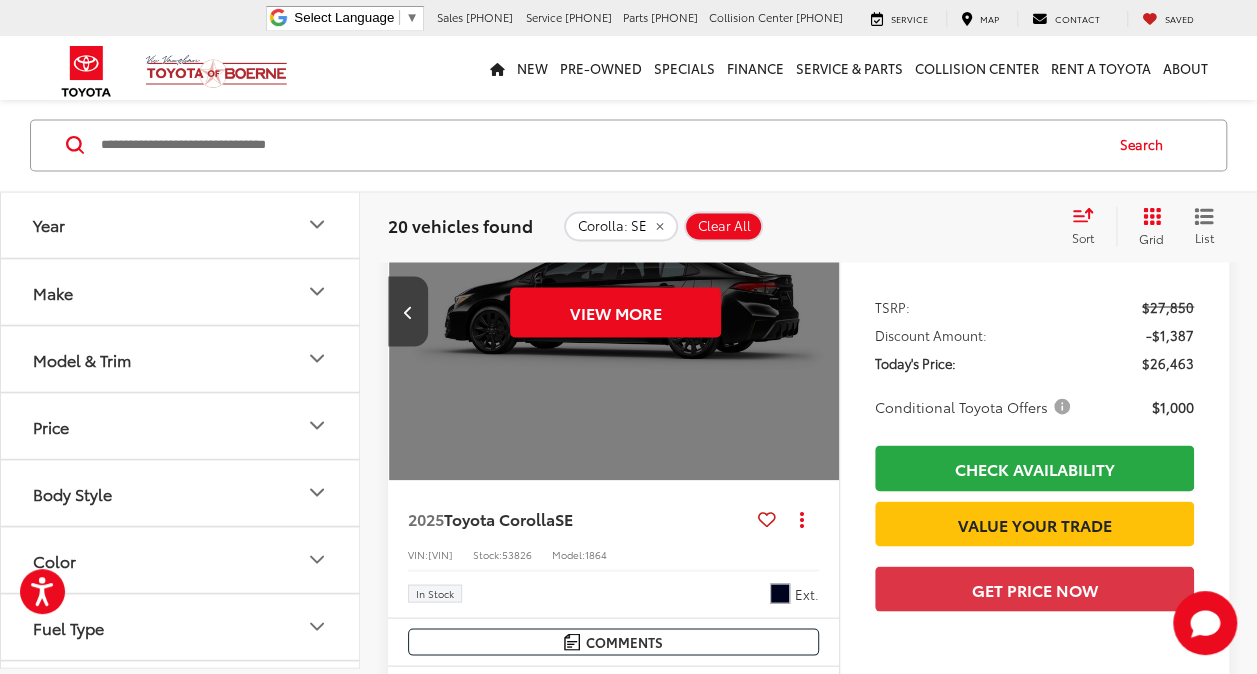 click at bounding box center (408, 311) 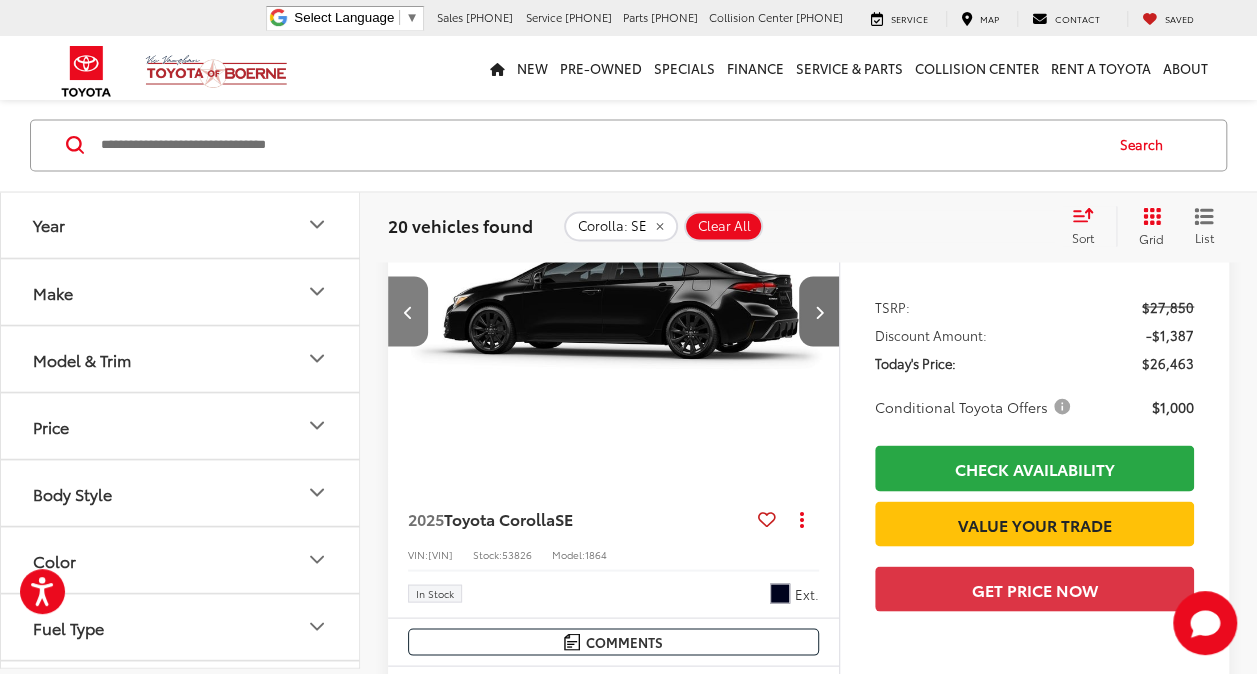 click at bounding box center [408, 311] 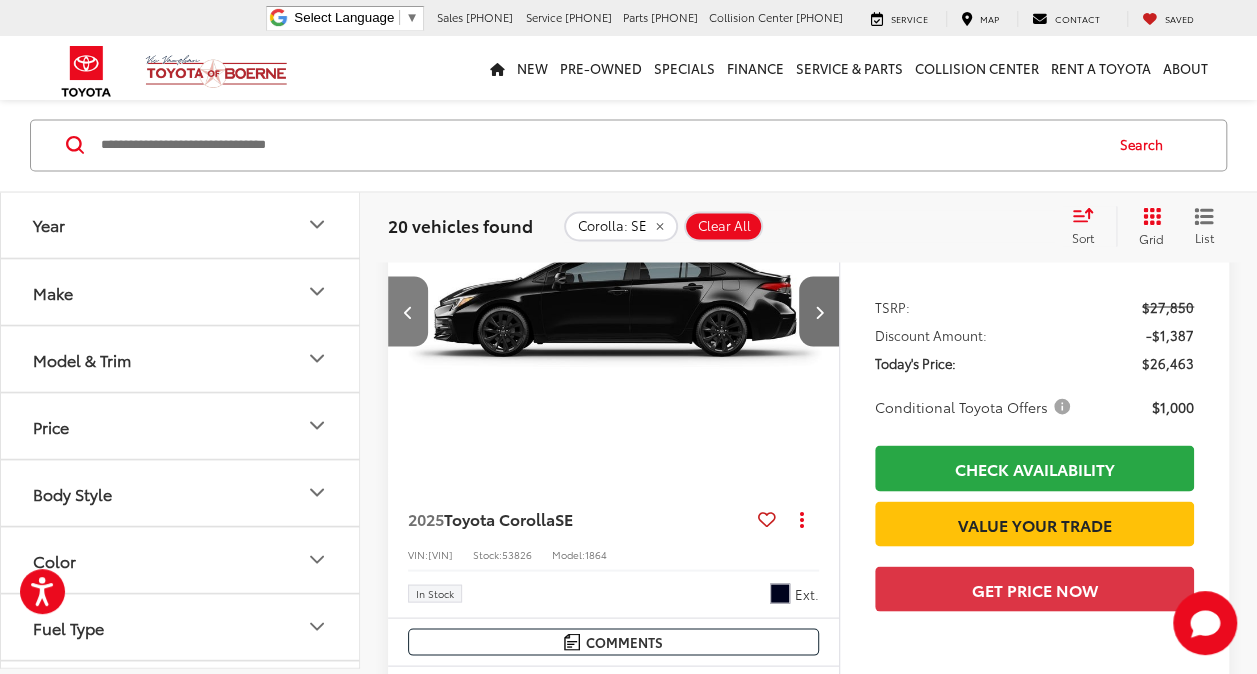 click at bounding box center [408, 311] 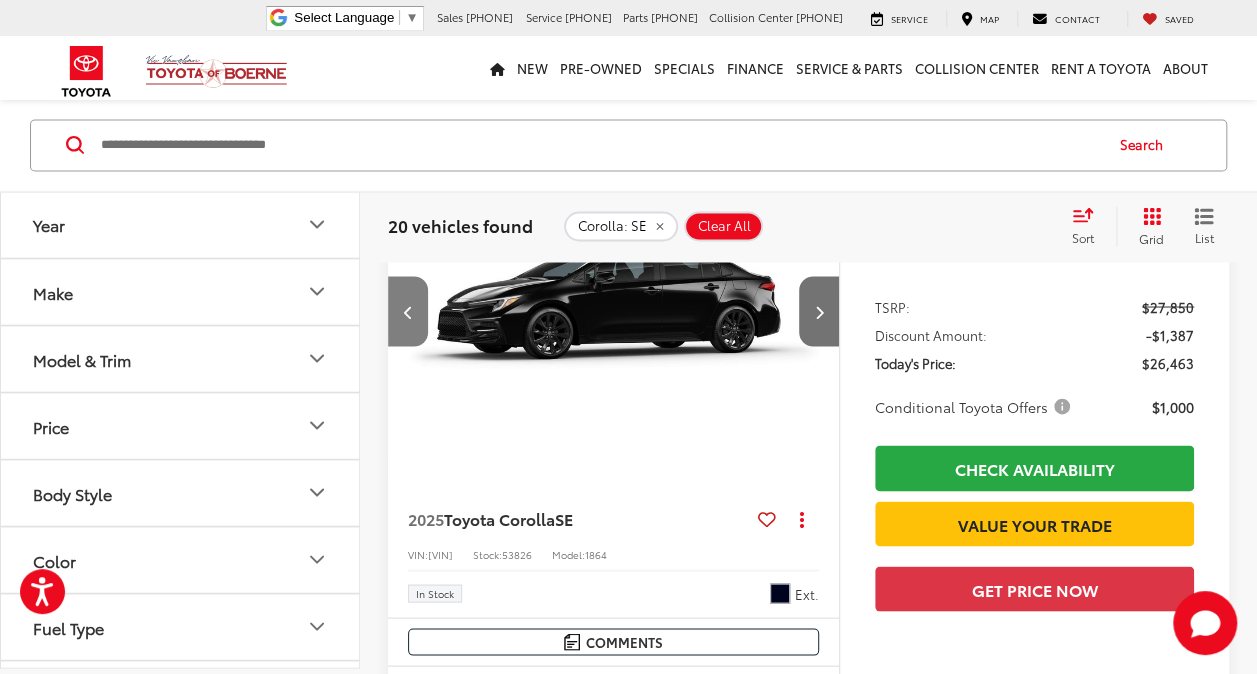 click at bounding box center [408, 311] 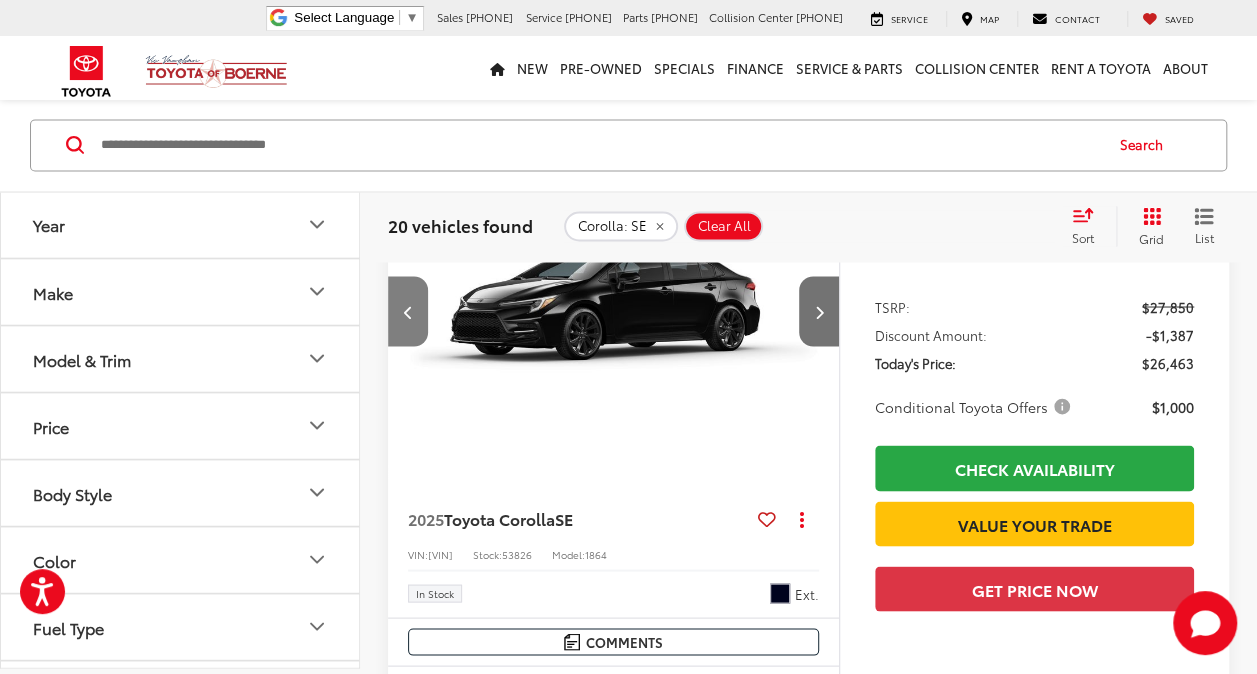 click at bounding box center (408, 311) 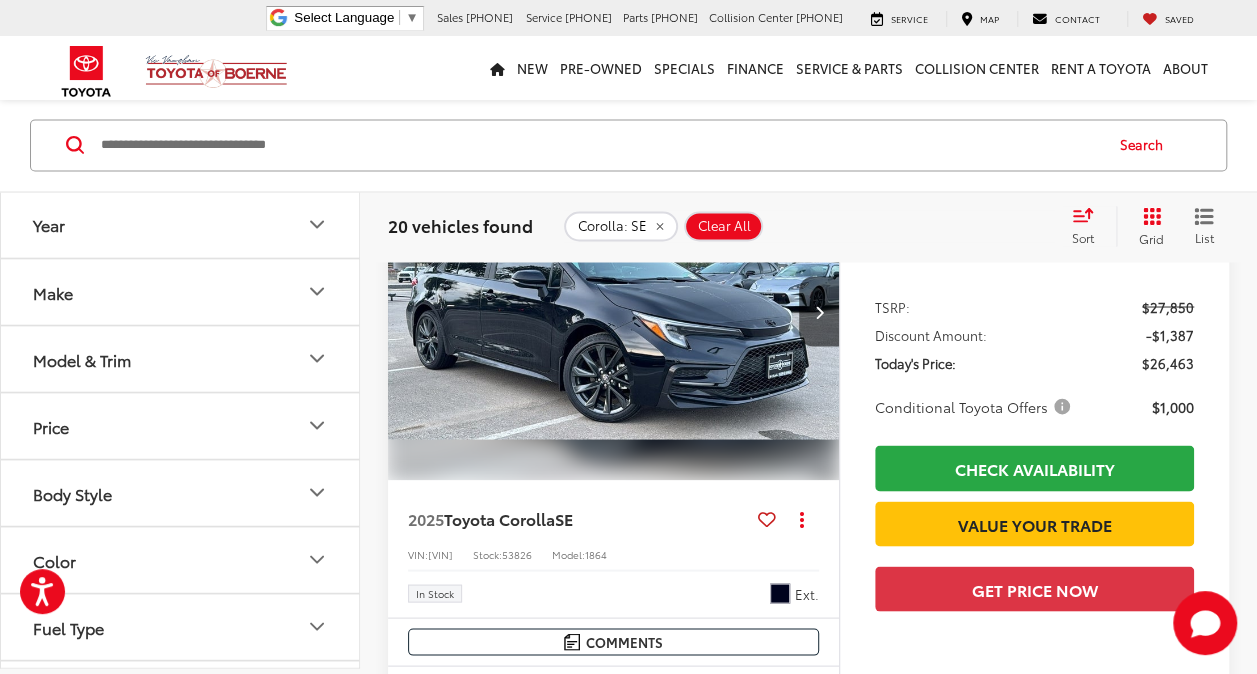 scroll, scrollTop: 0, scrollLeft: 0, axis: both 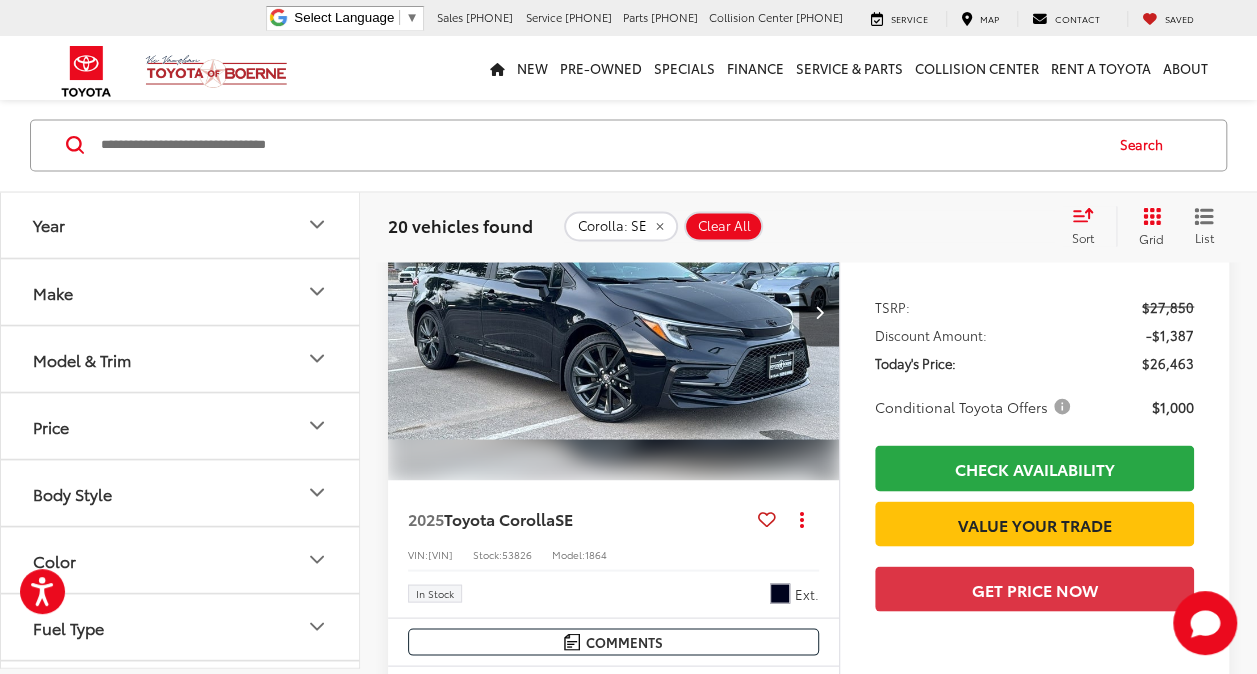 click at bounding box center (614, 311) 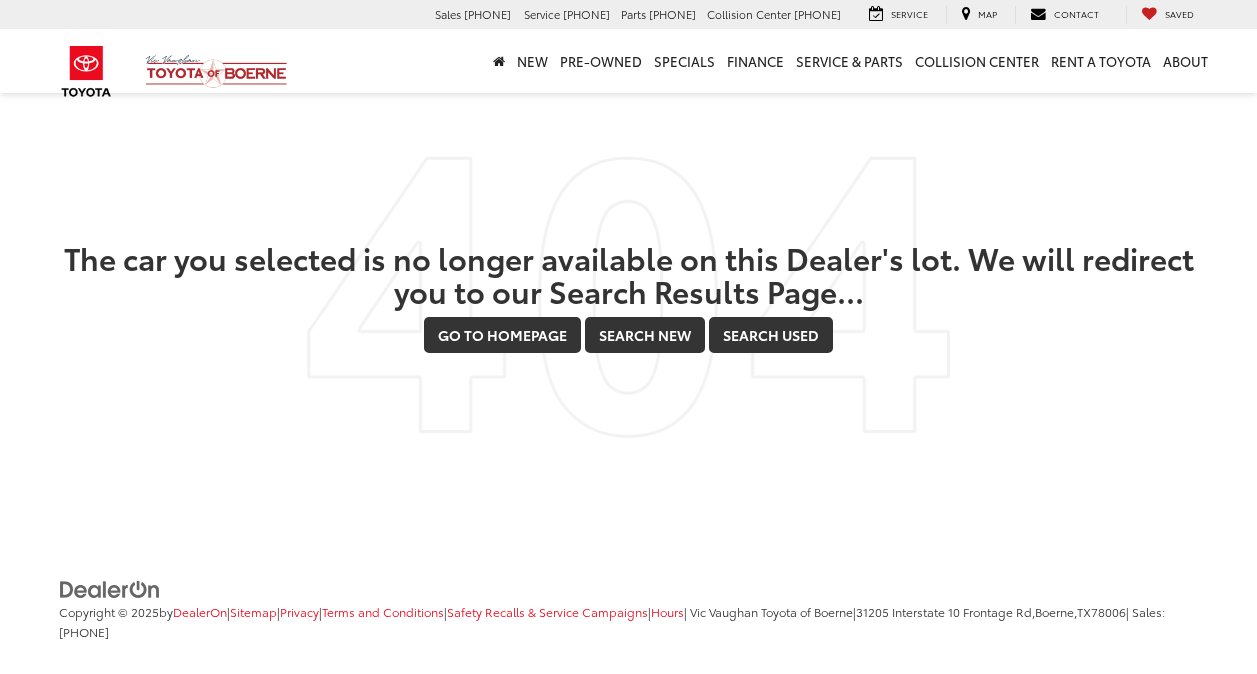scroll, scrollTop: 0, scrollLeft: 0, axis: both 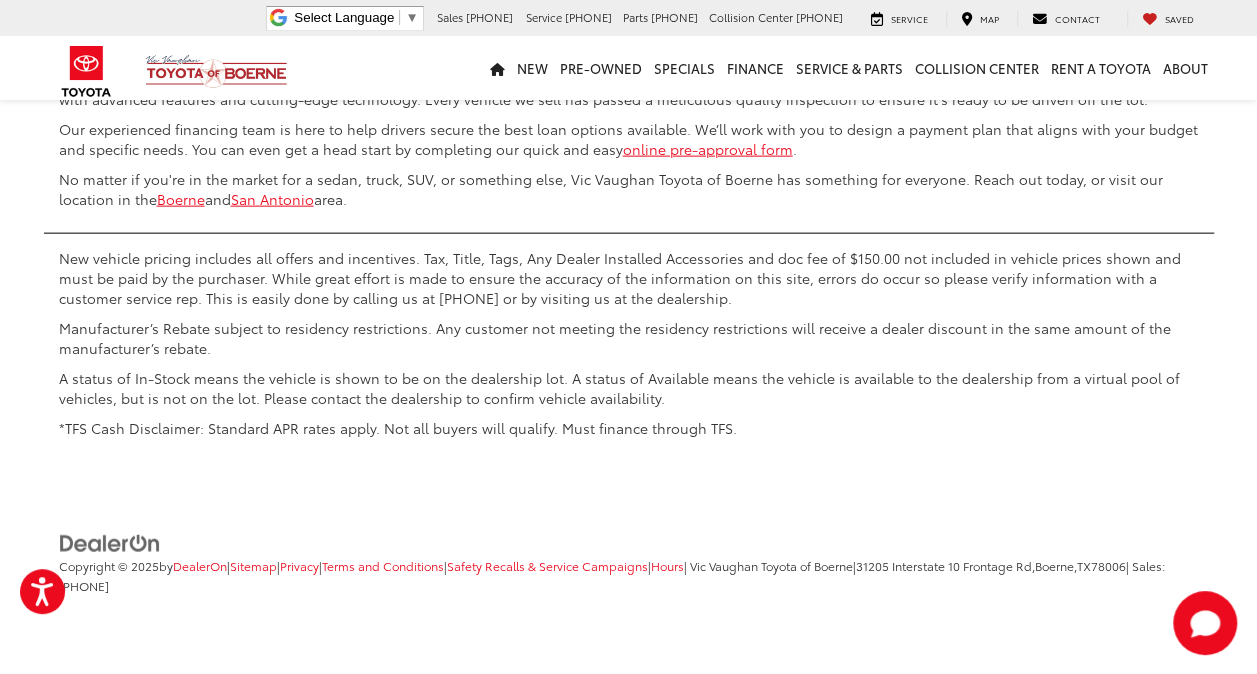 click on "2" at bounding box center [961, -53] 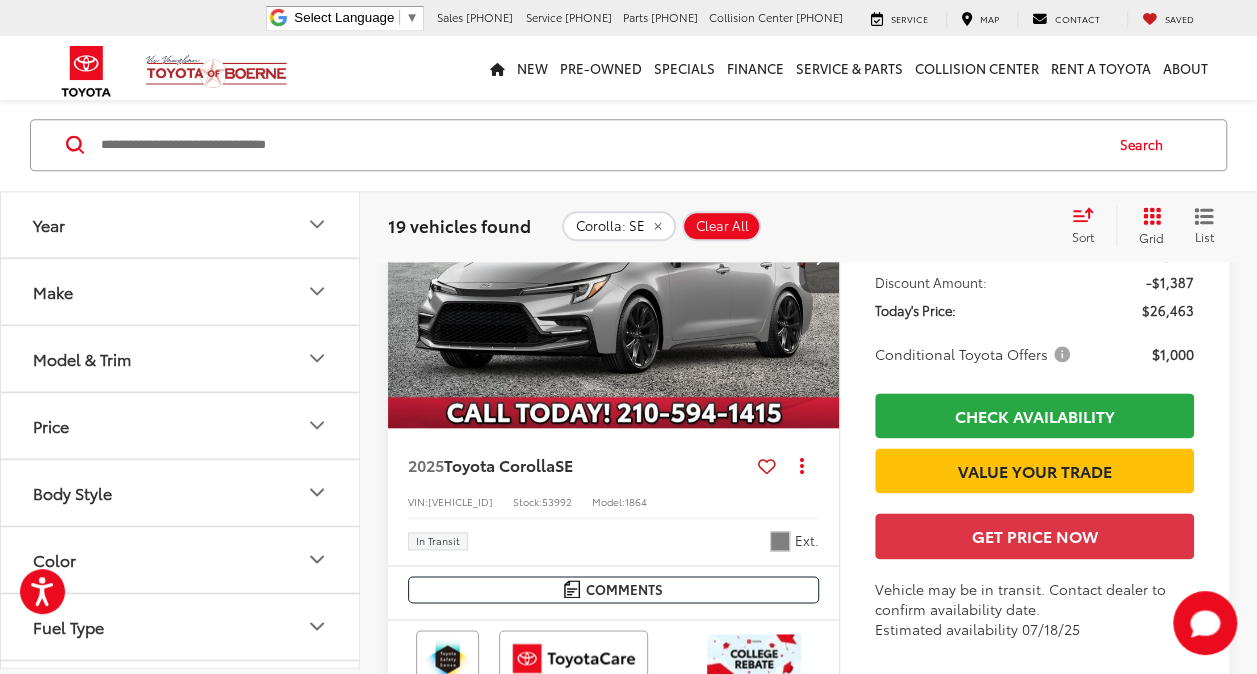 scroll, scrollTop: 1119, scrollLeft: 0, axis: vertical 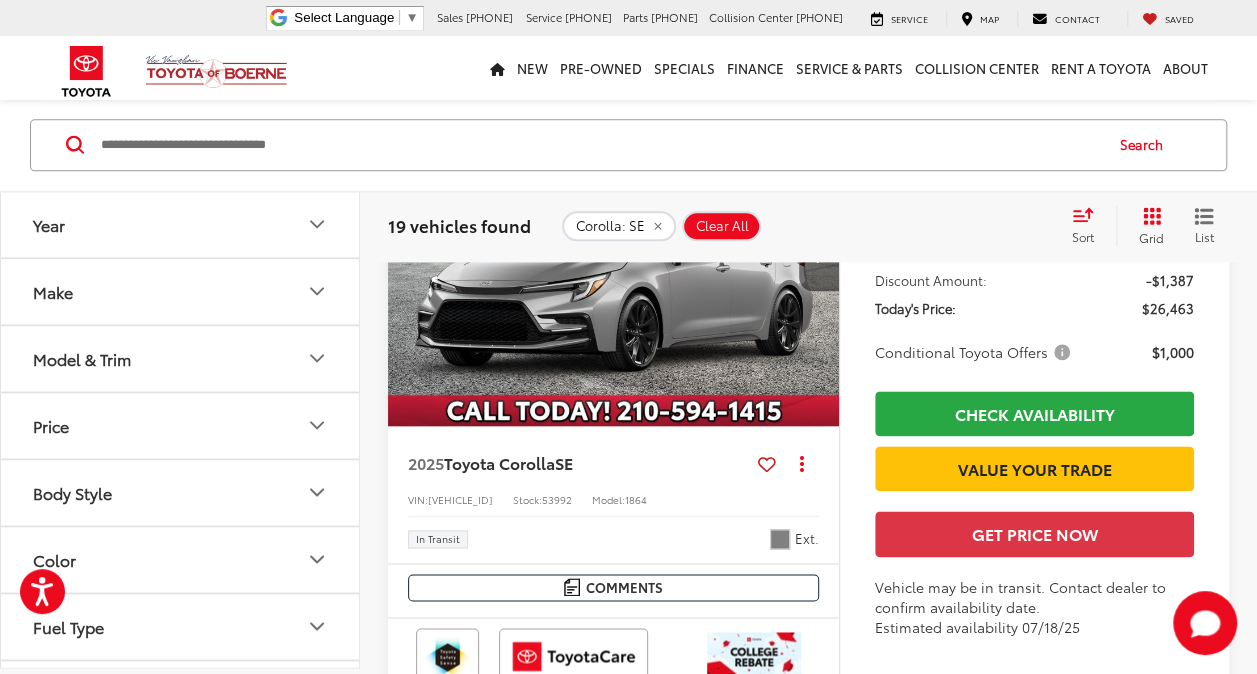 click at bounding box center (819, 256) 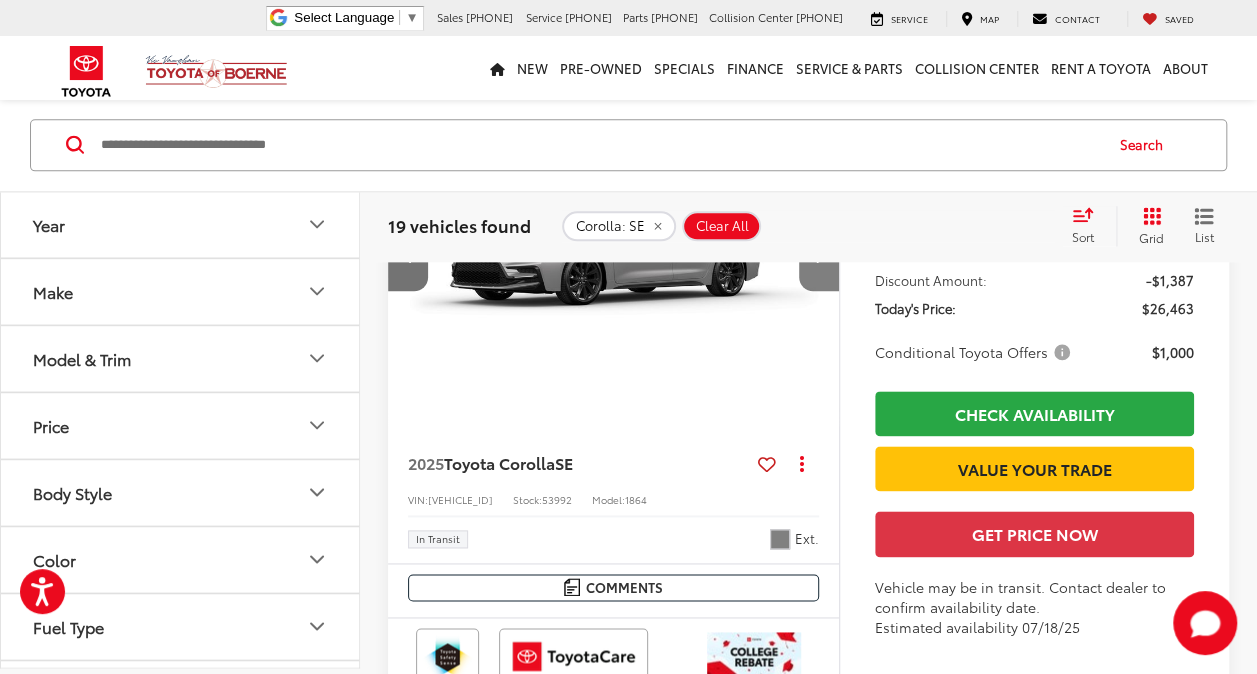 click at bounding box center (819, 256) 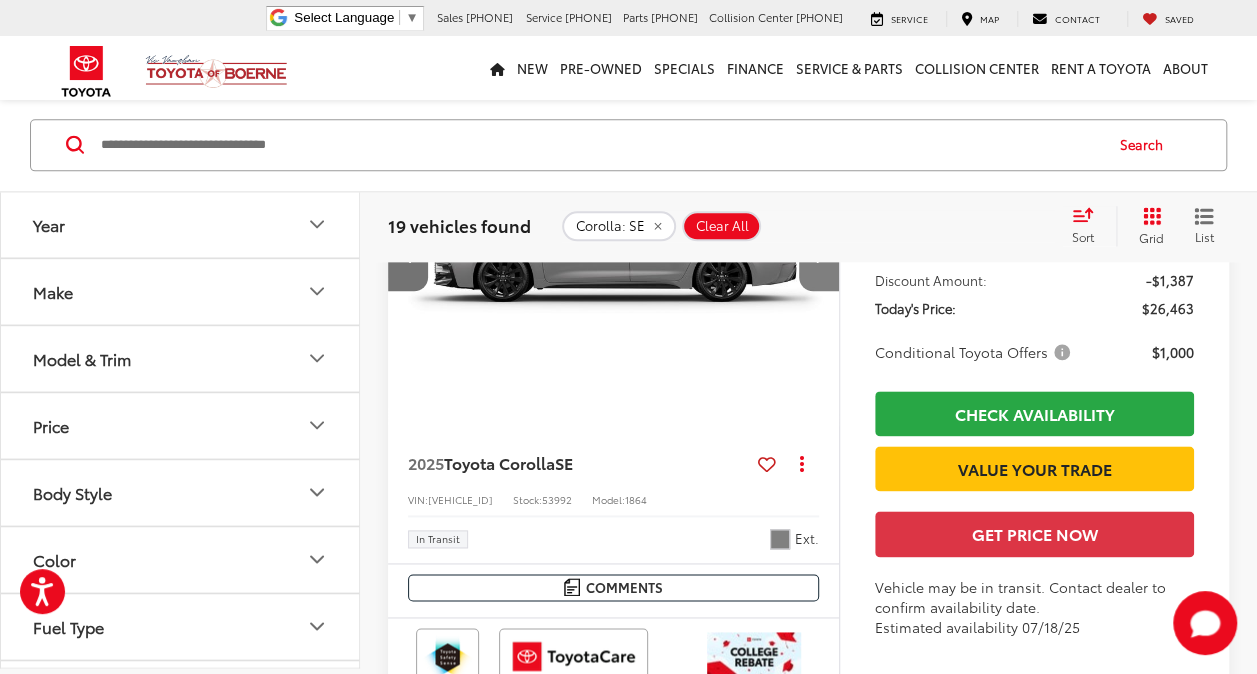 click at bounding box center (819, 256) 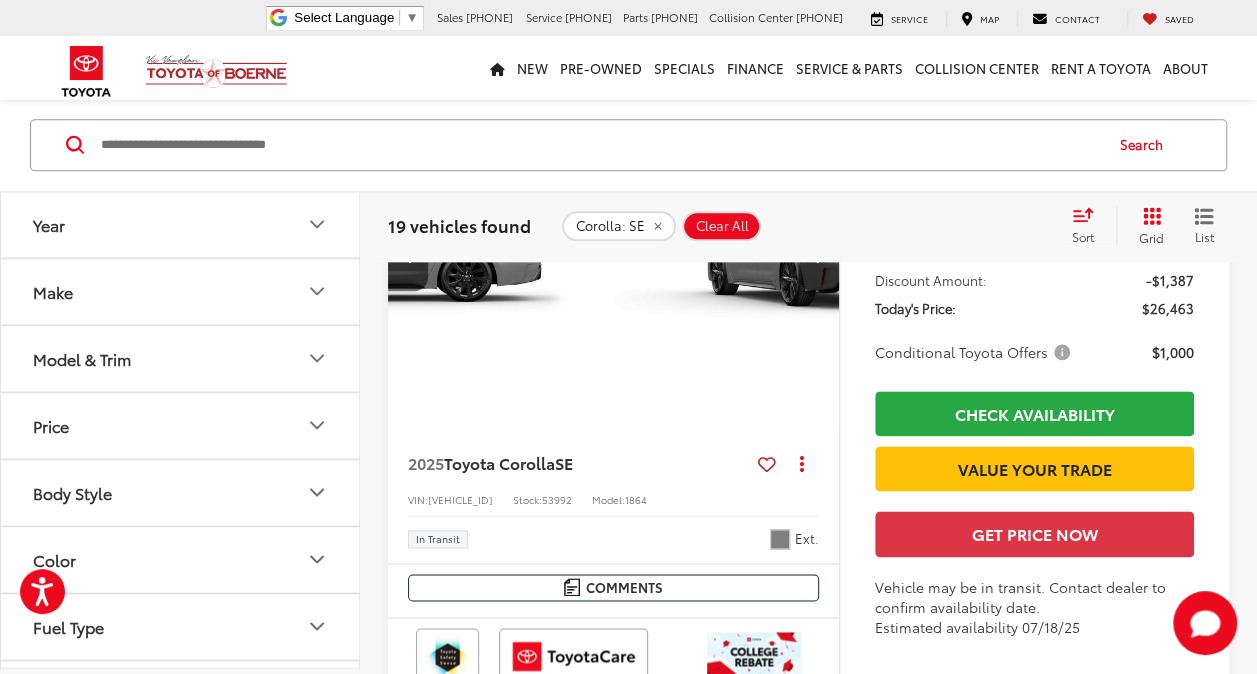 scroll, scrollTop: 0, scrollLeft: 1361, axis: horizontal 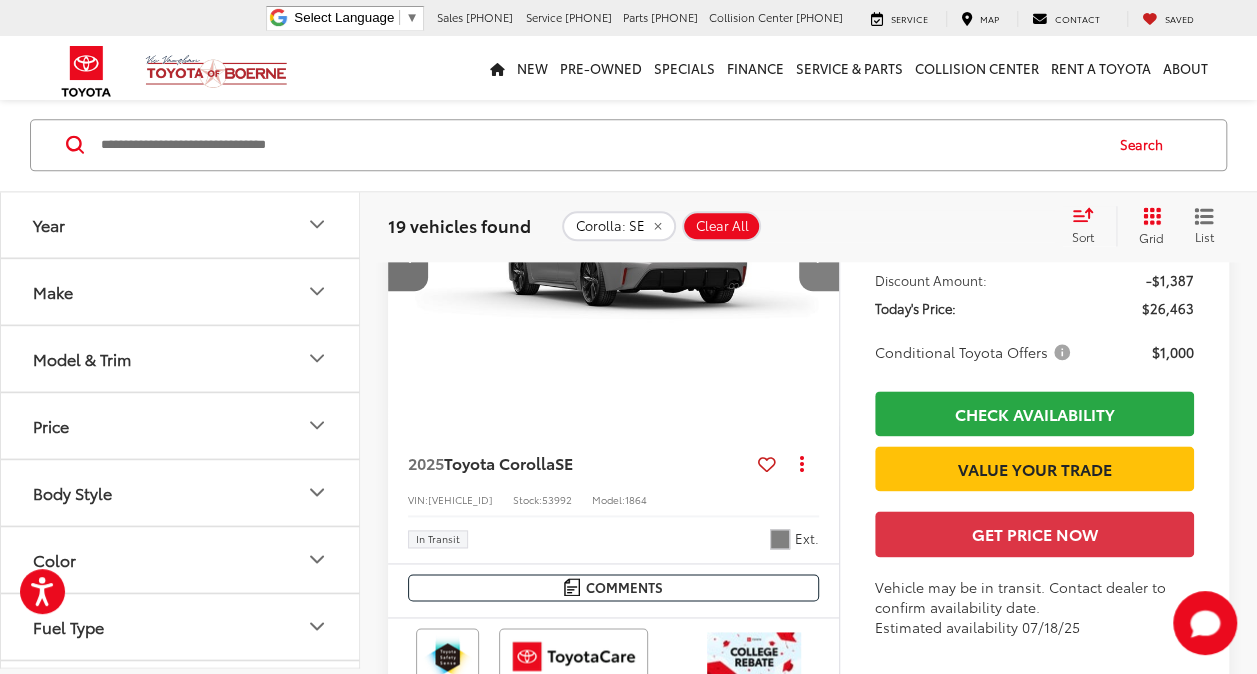 click at bounding box center (819, 256) 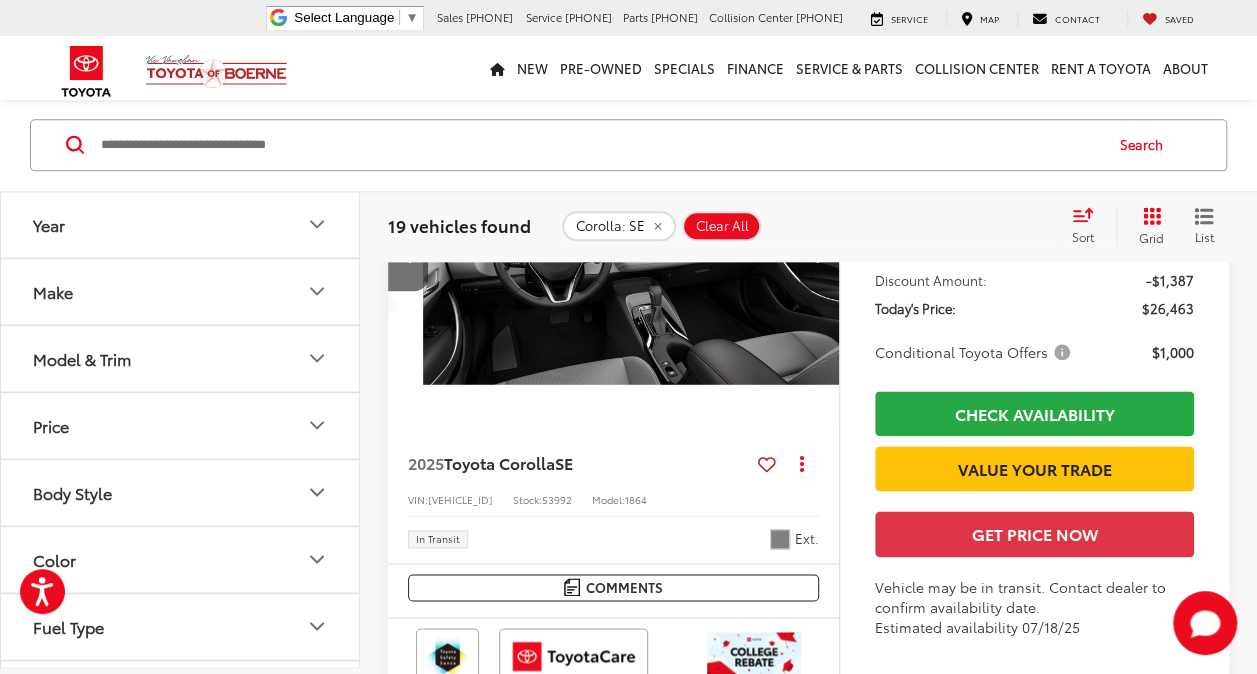 scroll, scrollTop: 0, scrollLeft: 1815, axis: horizontal 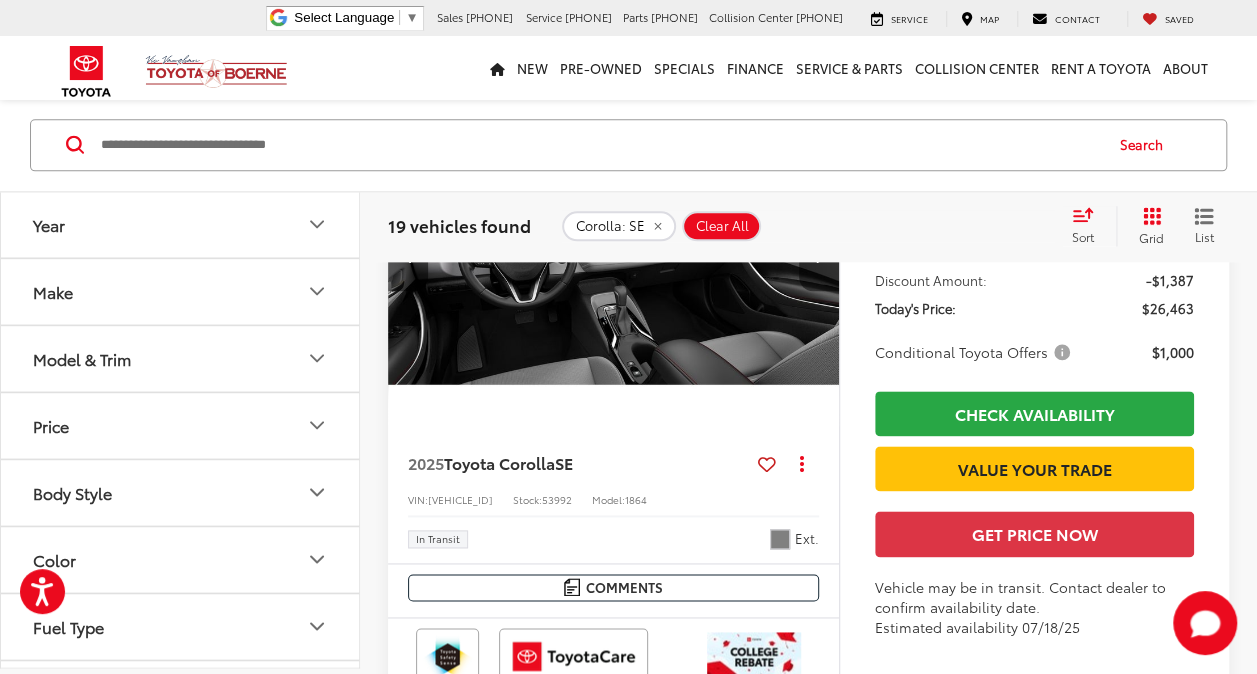 click at bounding box center (819, 256) 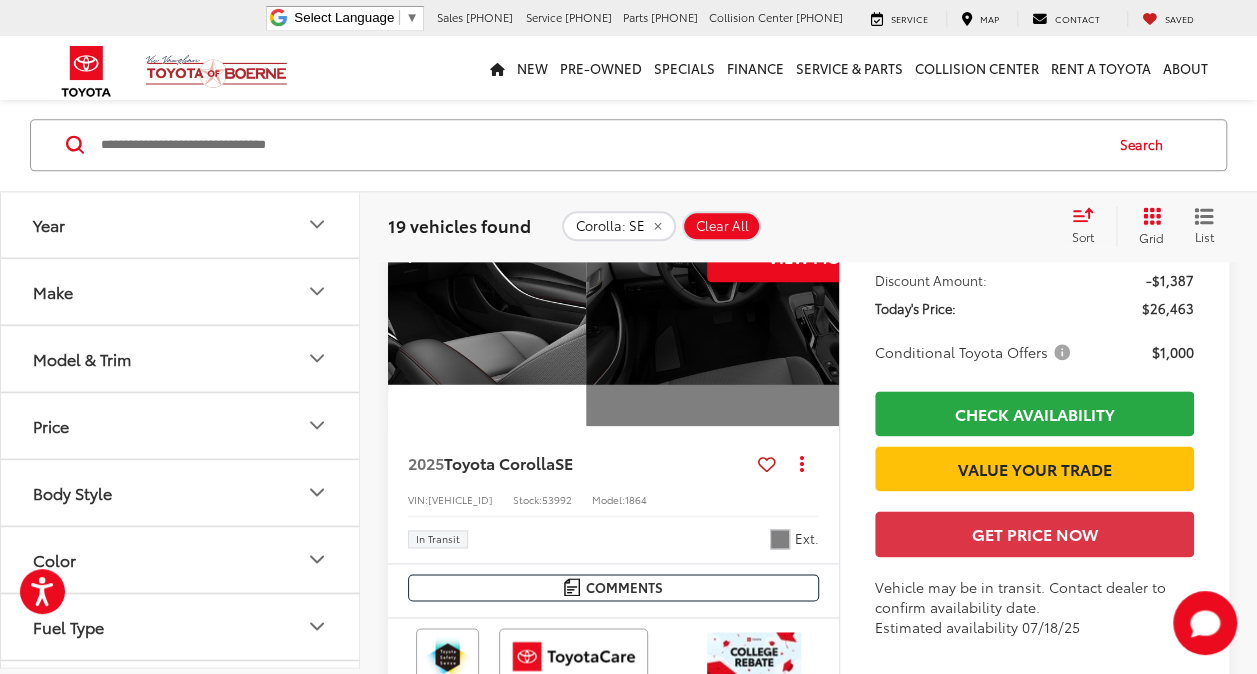 scroll, scrollTop: 0, scrollLeft: 2268, axis: horizontal 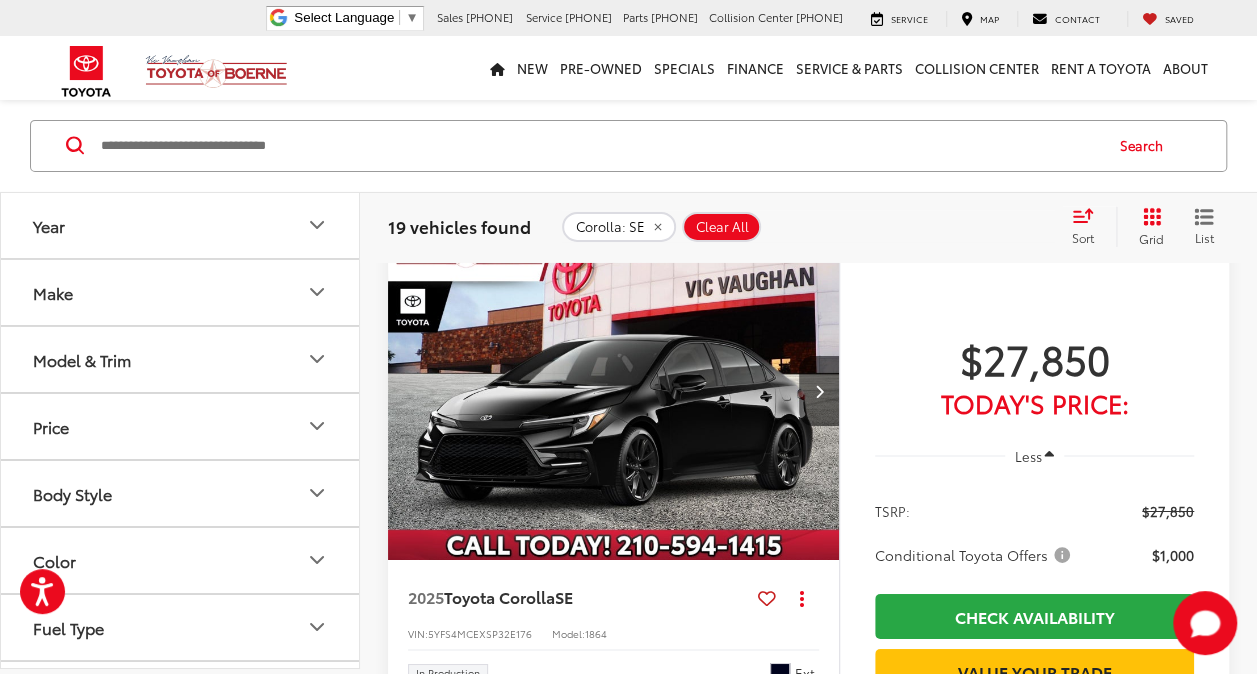 click 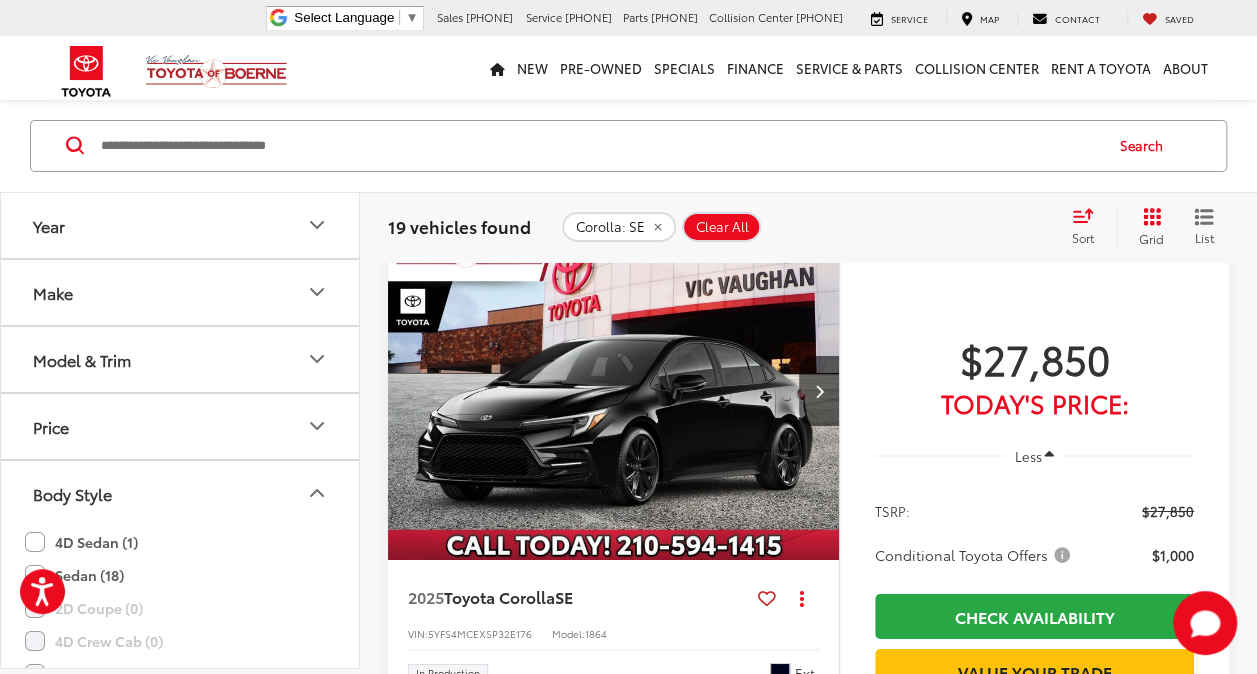 click 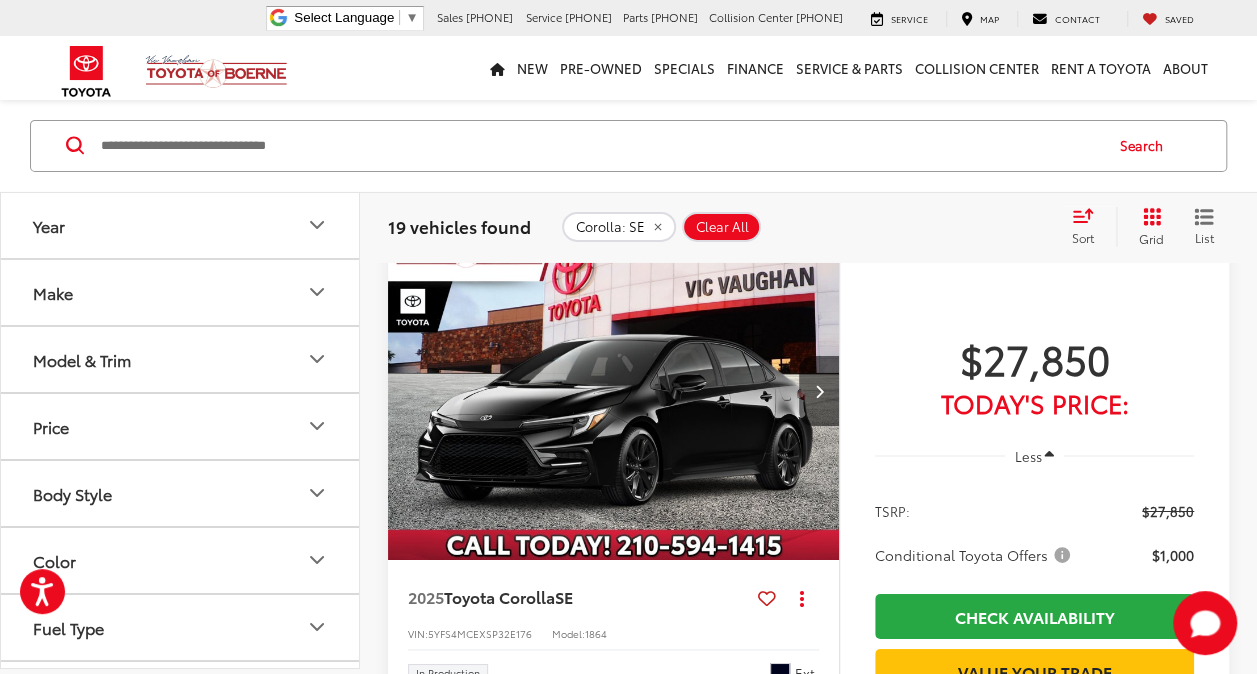 click 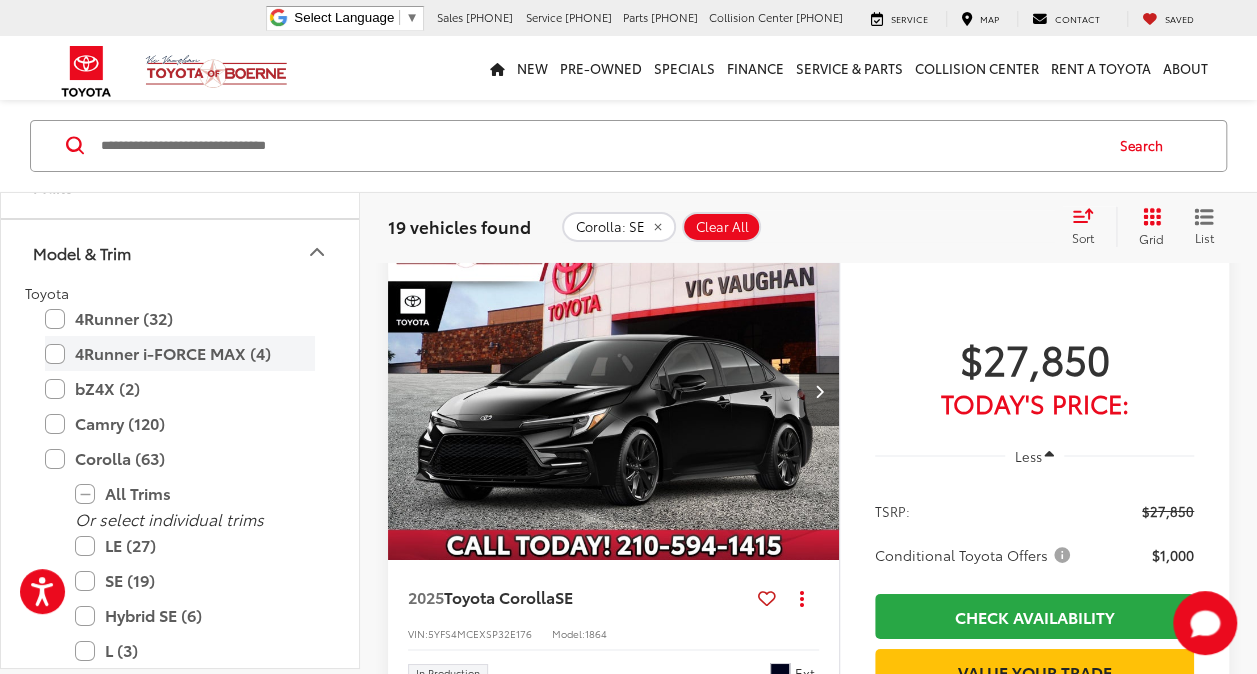 scroll, scrollTop: 106, scrollLeft: 0, axis: vertical 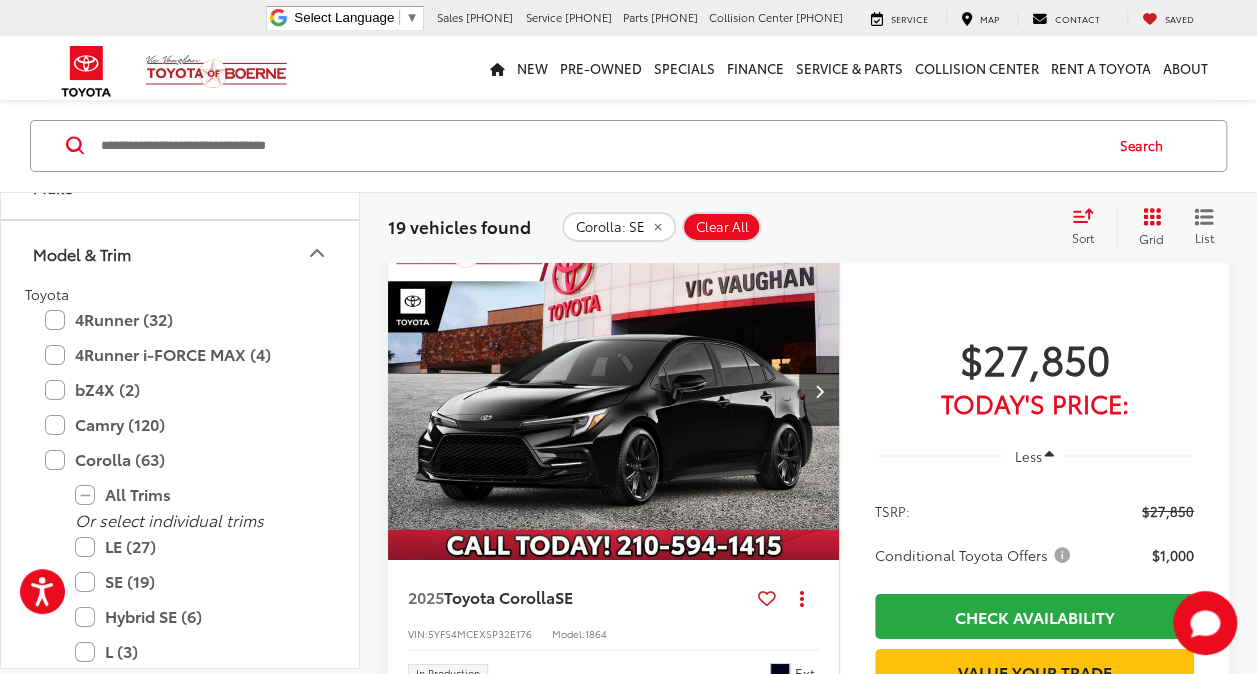 click 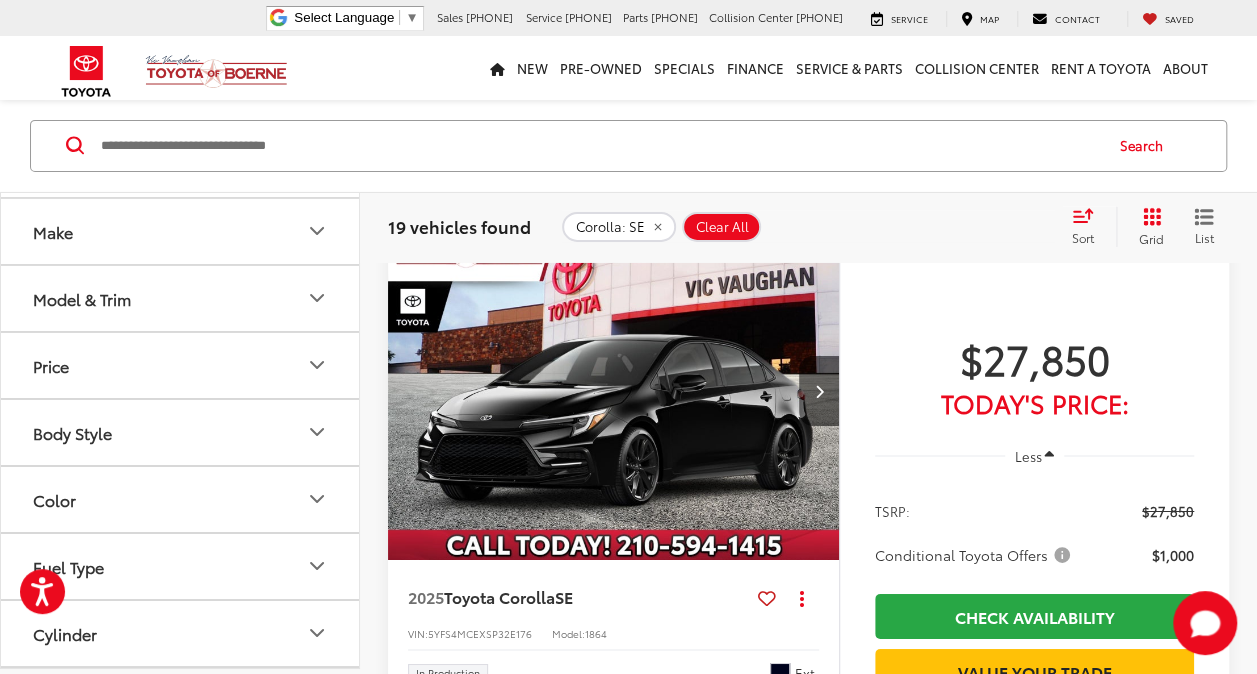 scroll, scrollTop: 55, scrollLeft: 0, axis: vertical 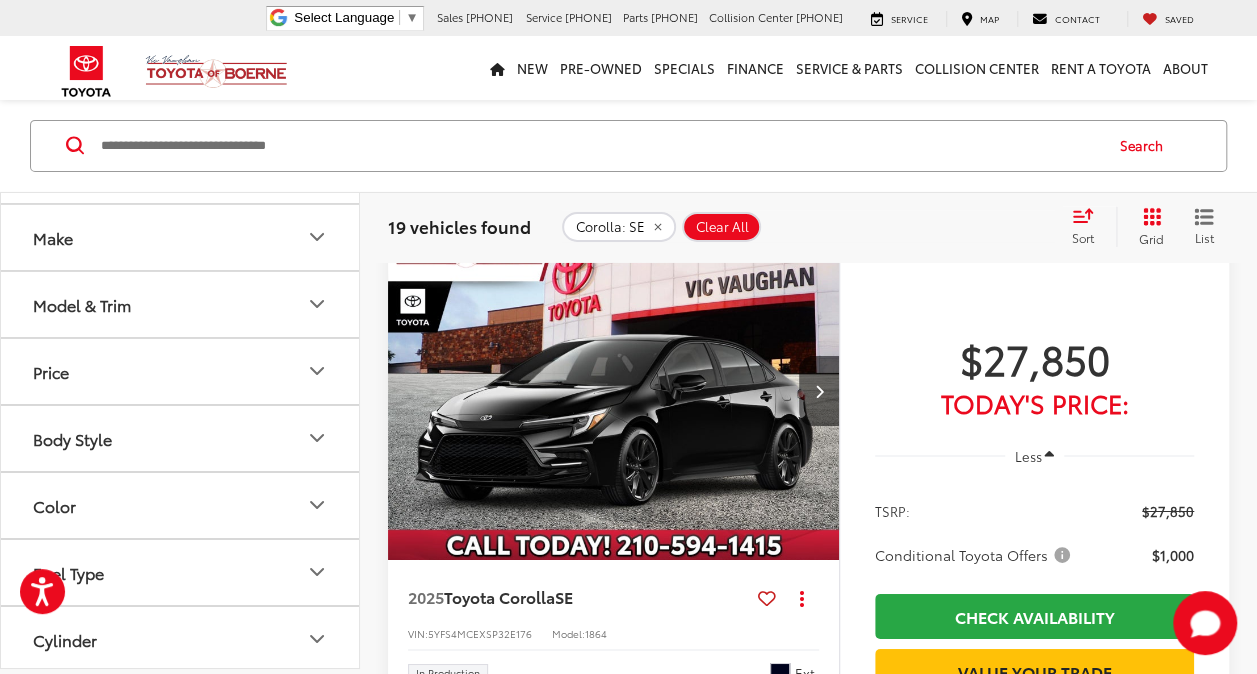 click 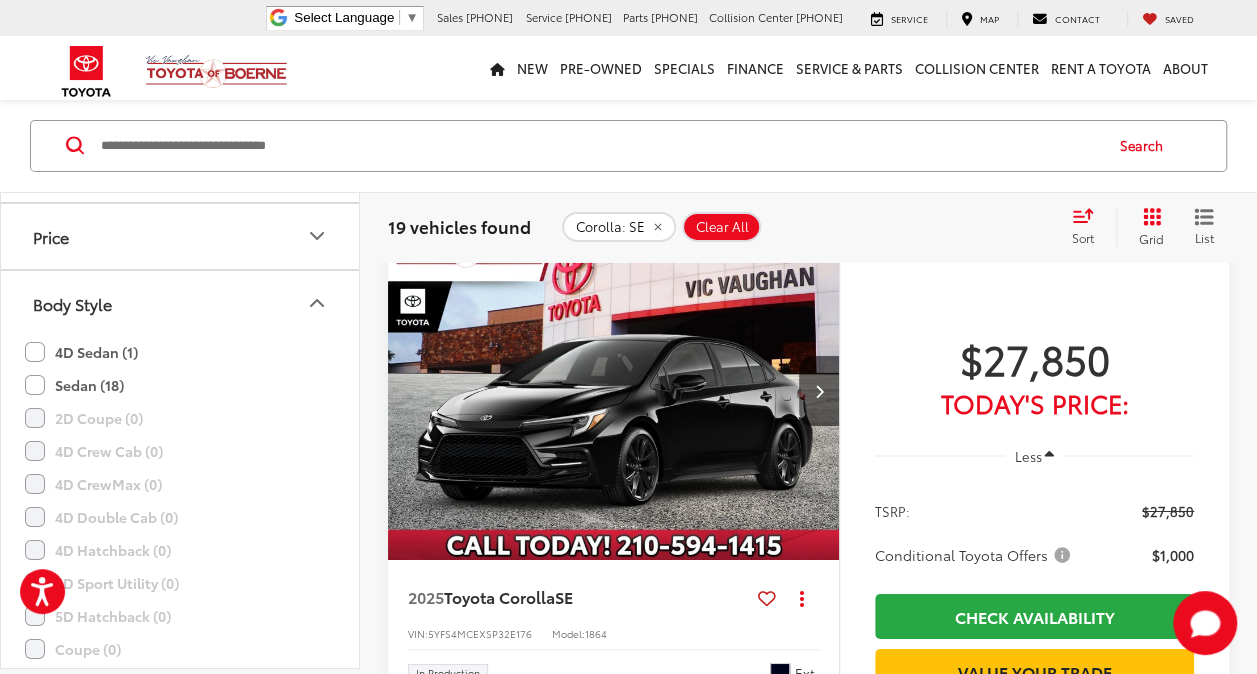 scroll, scrollTop: 0, scrollLeft: 0, axis: both 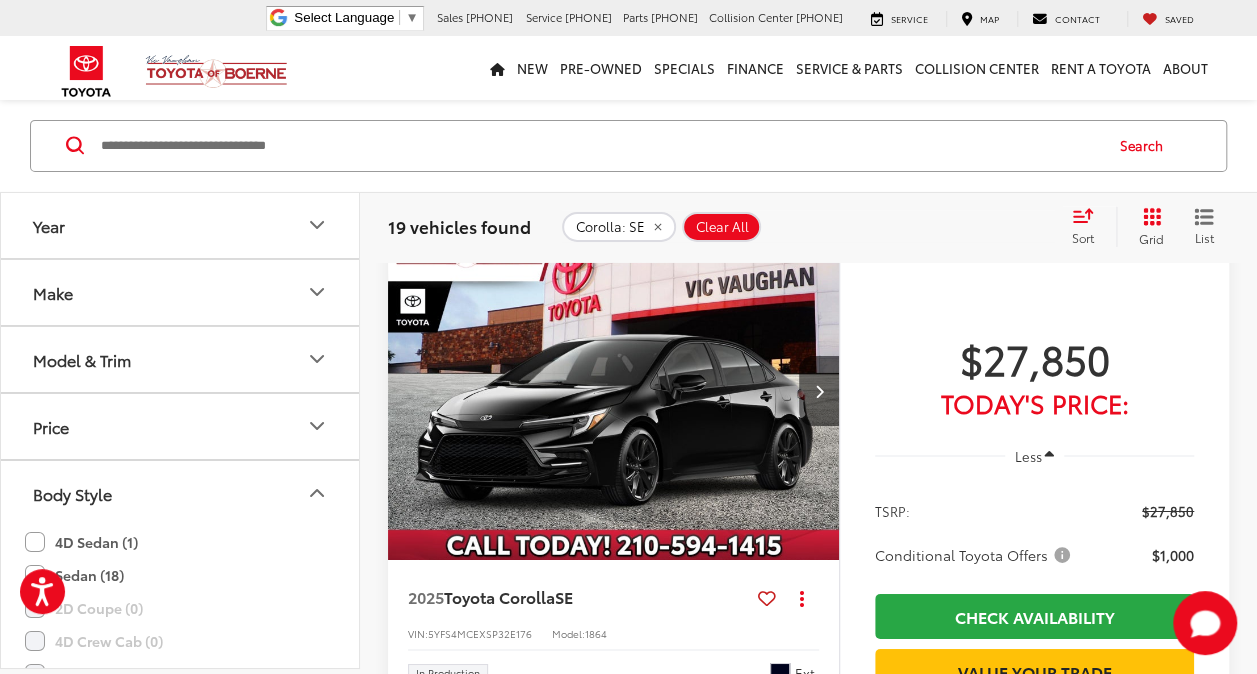 click at bounding box center [600, 145] 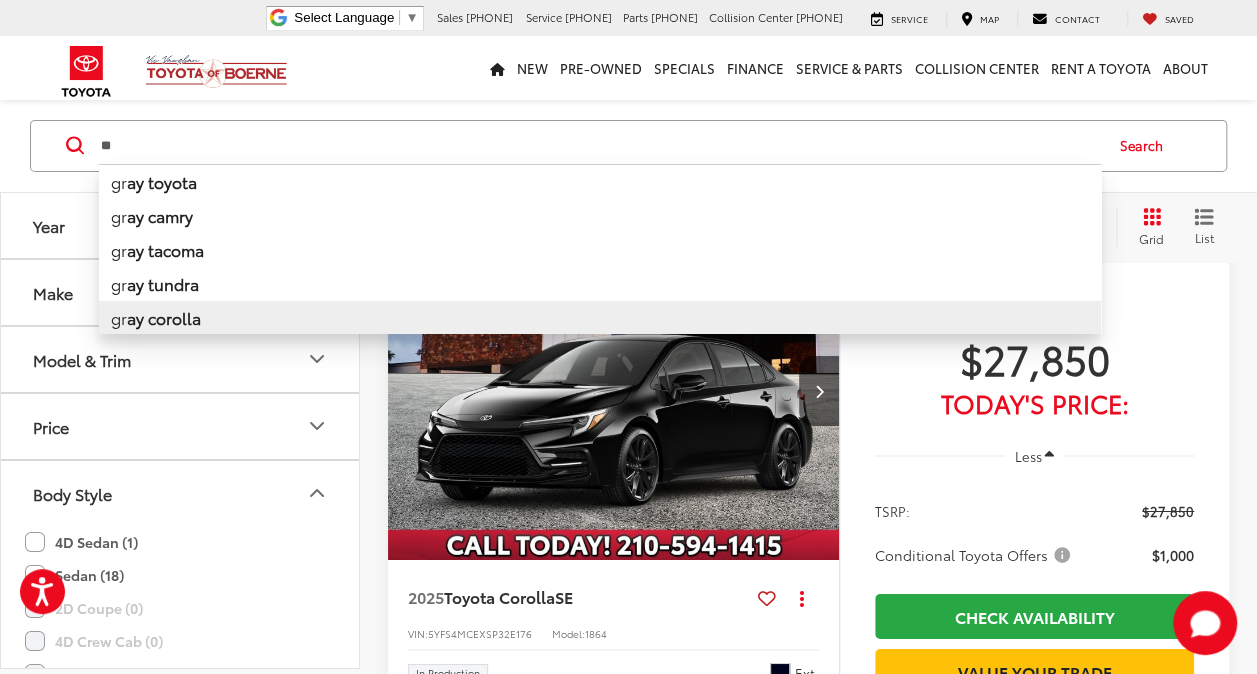 type on "**" 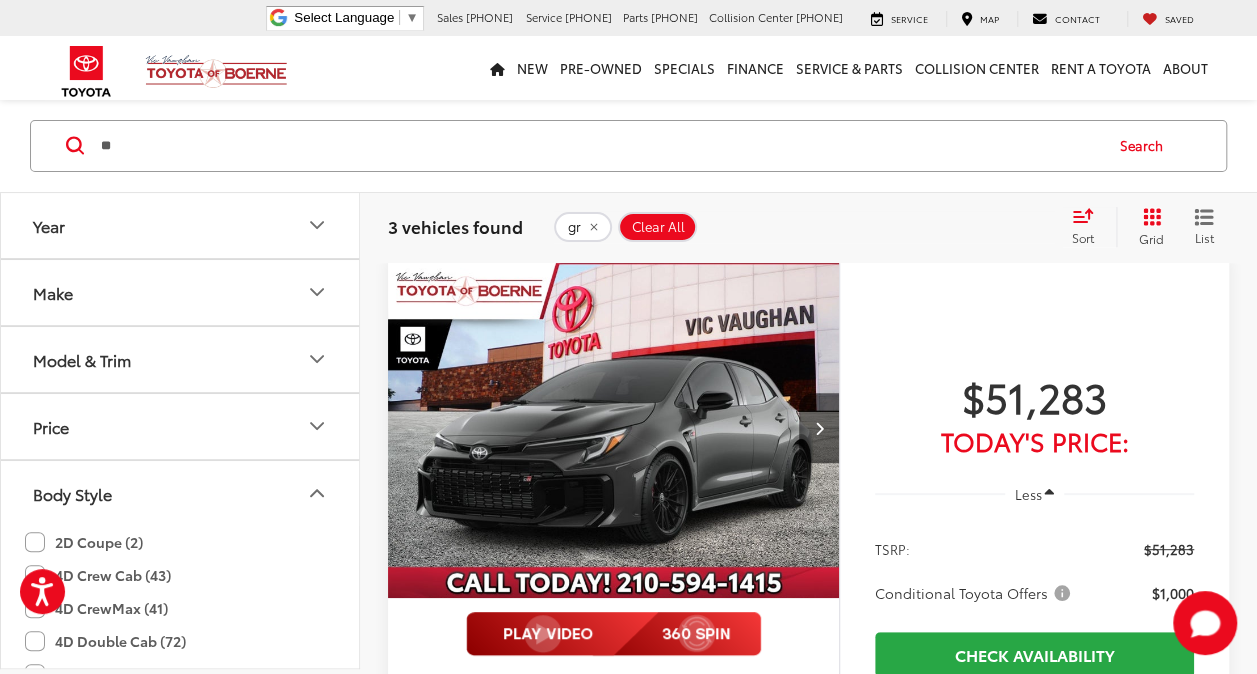 scroll, scrollTop: 166, scrollLeft: 0, axis: vertical 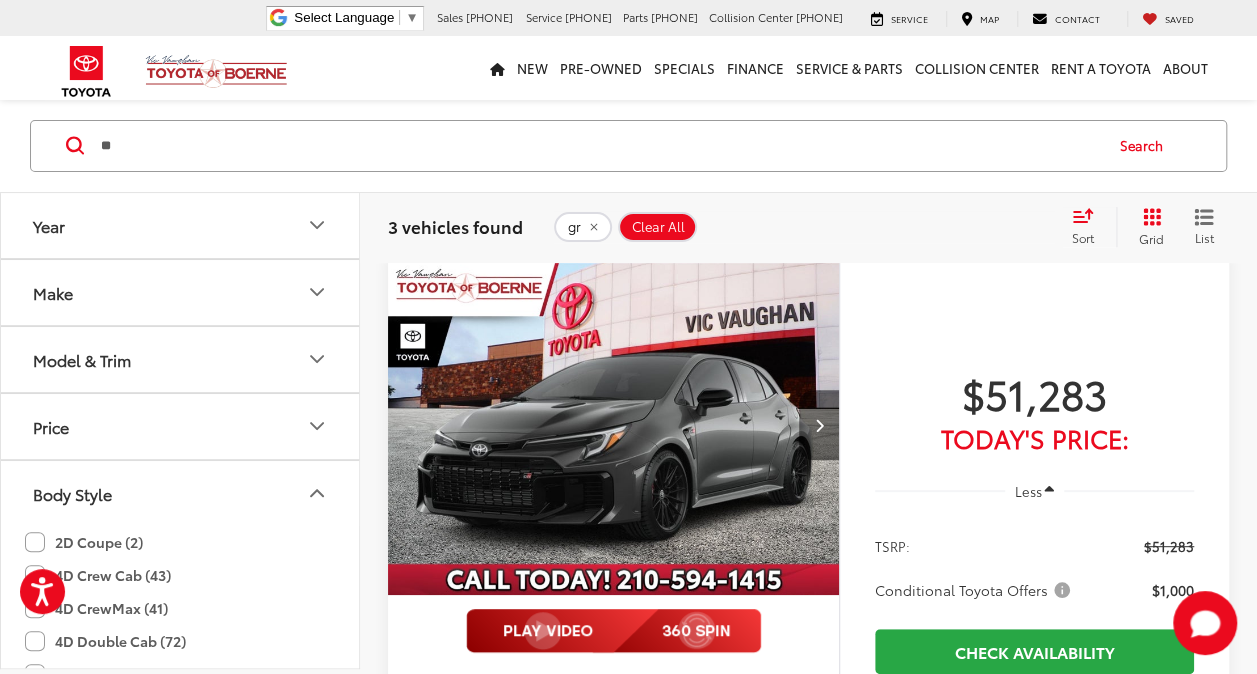 click at bounding box center [819, 425] 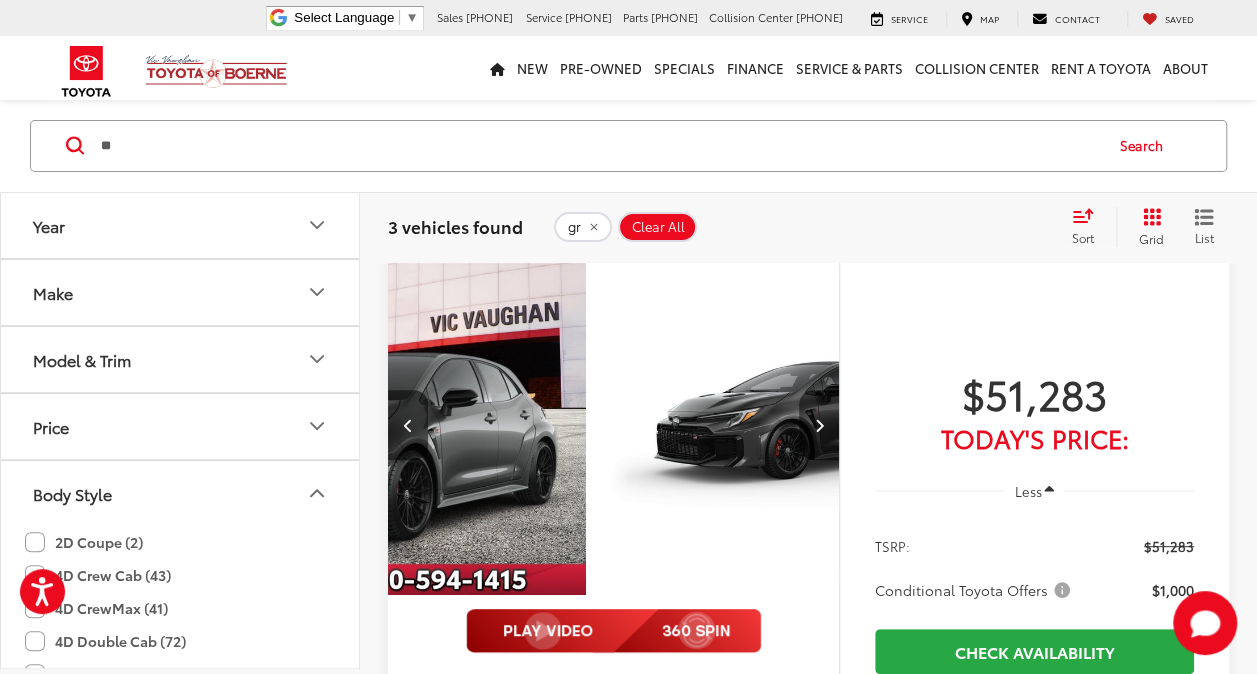scroll, scrollTop: 0, scrollLeft: 454, axis: horizontal 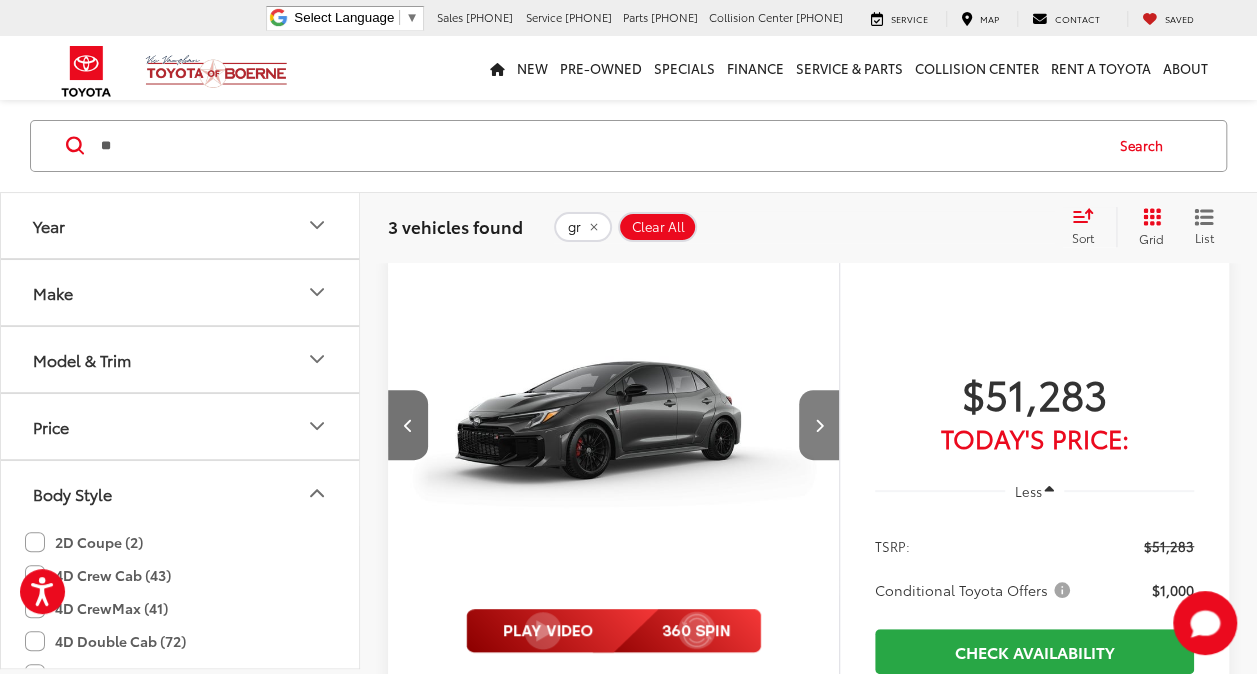 click at bounding box center (819, 425) 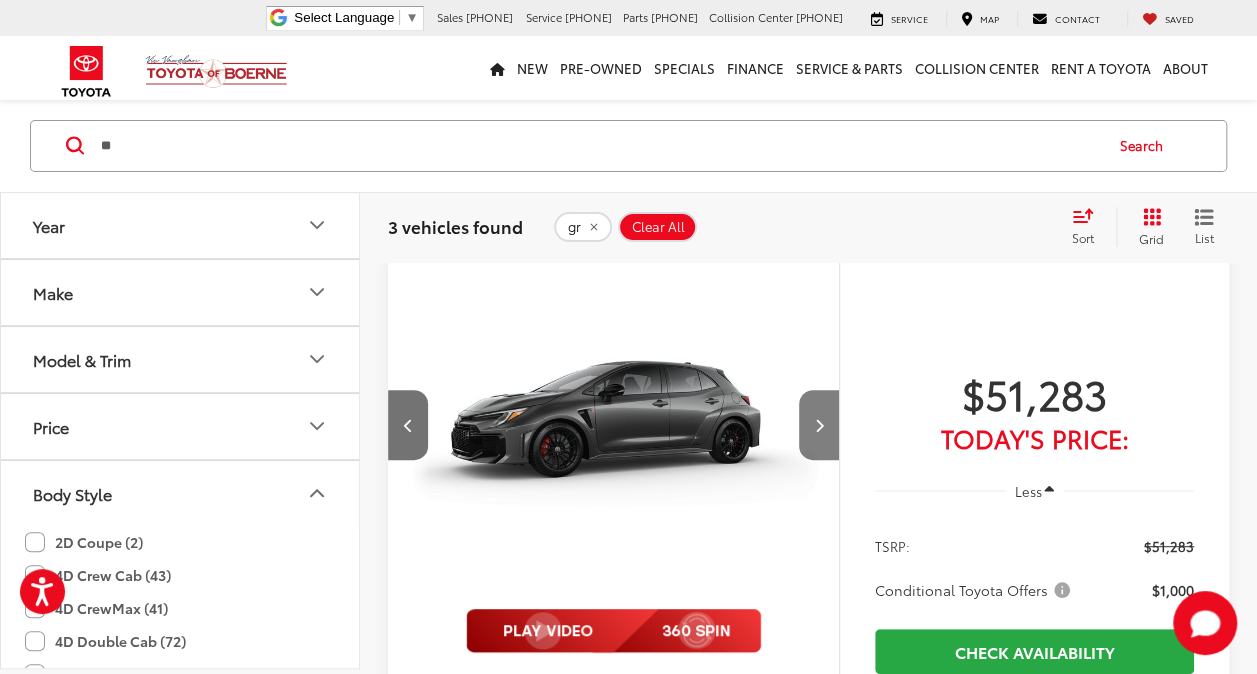 click at bounding box center [819, 425] 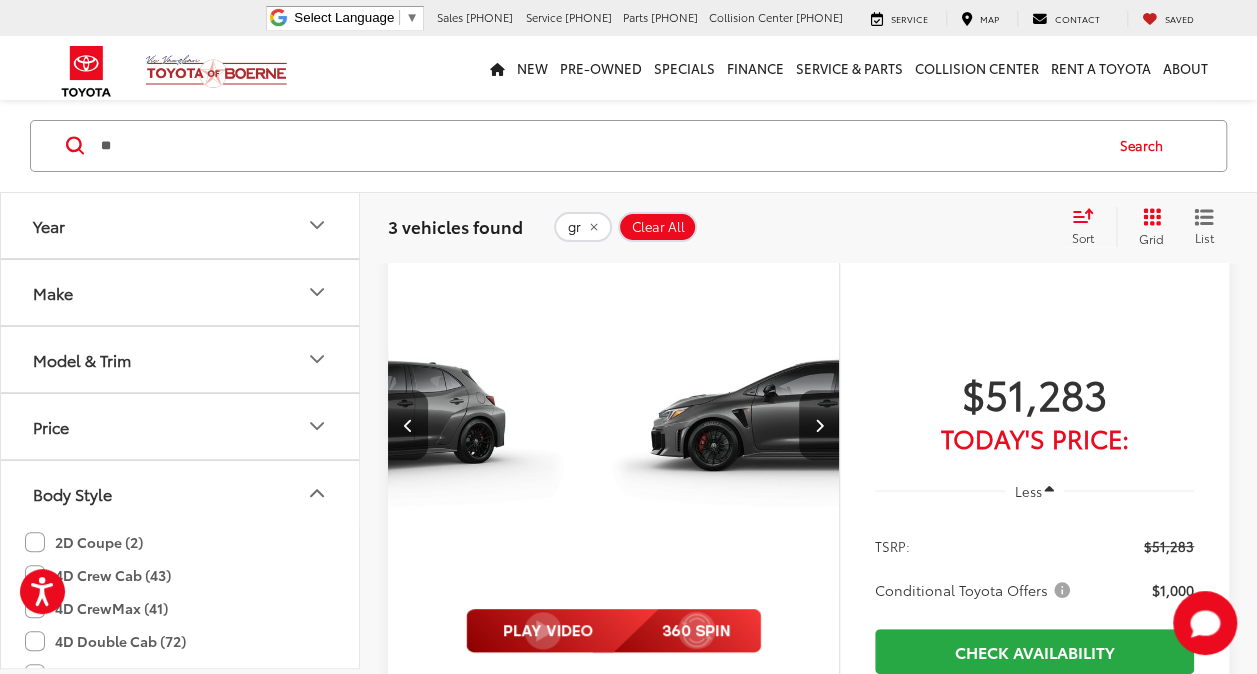 scroll, scrollTop: 0, scrollLeft: 1361, axis: horizontal 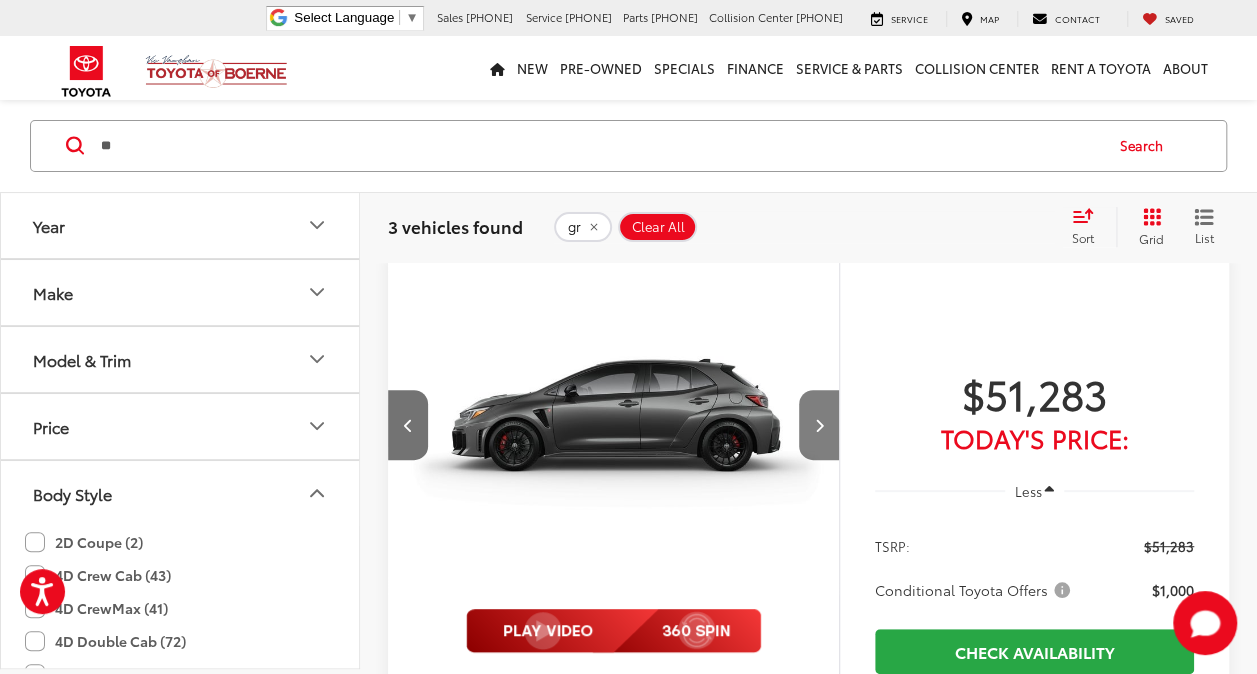 click at bounding box center [819, 425] 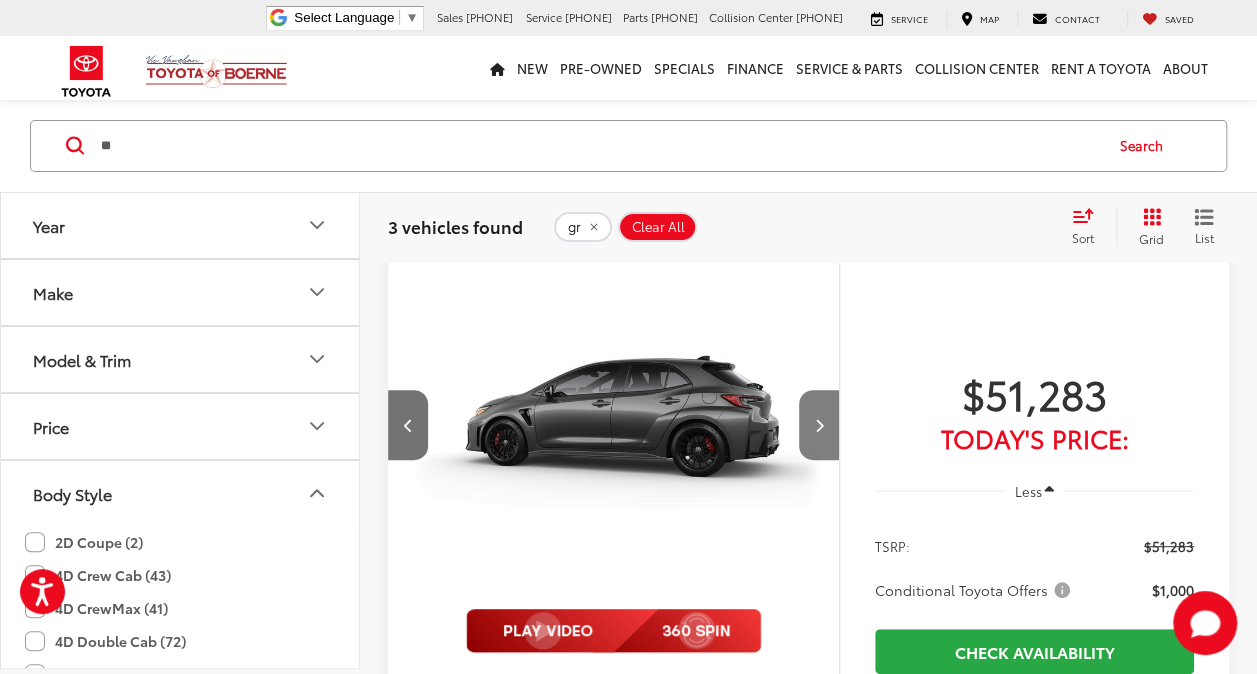 click at bounding box center (819, 425) 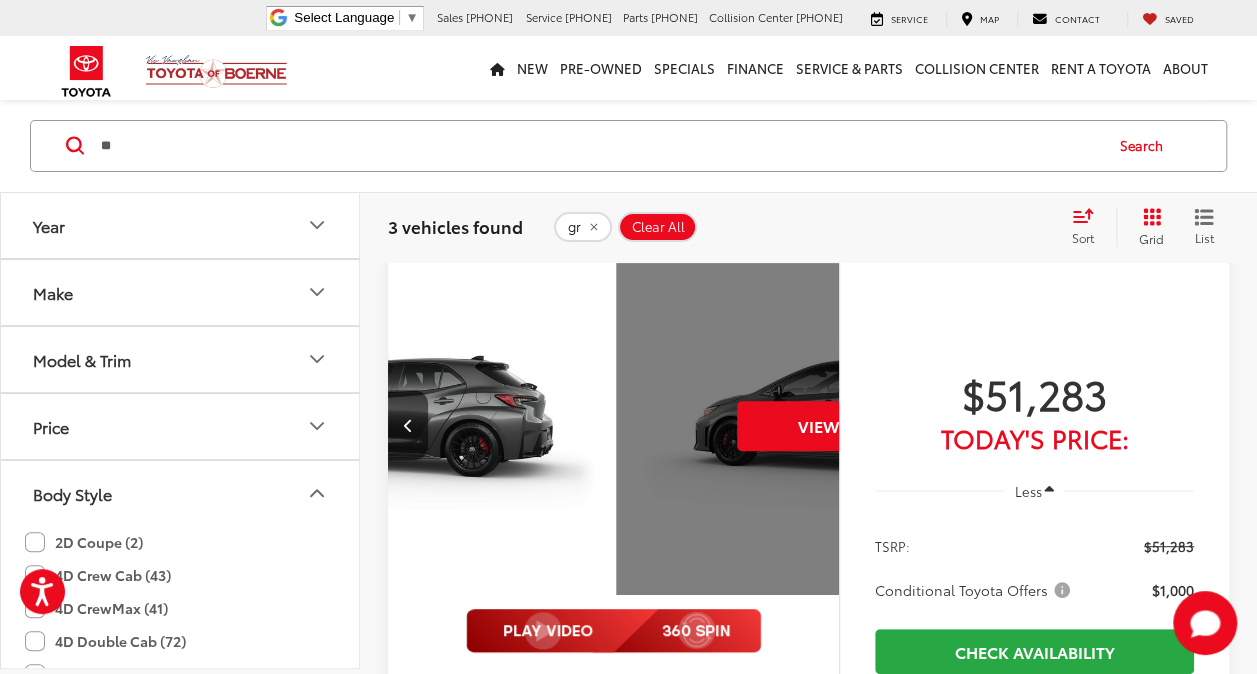 scroll, scrollTop: 0, scrollLeft: 2268, axis: horizontal 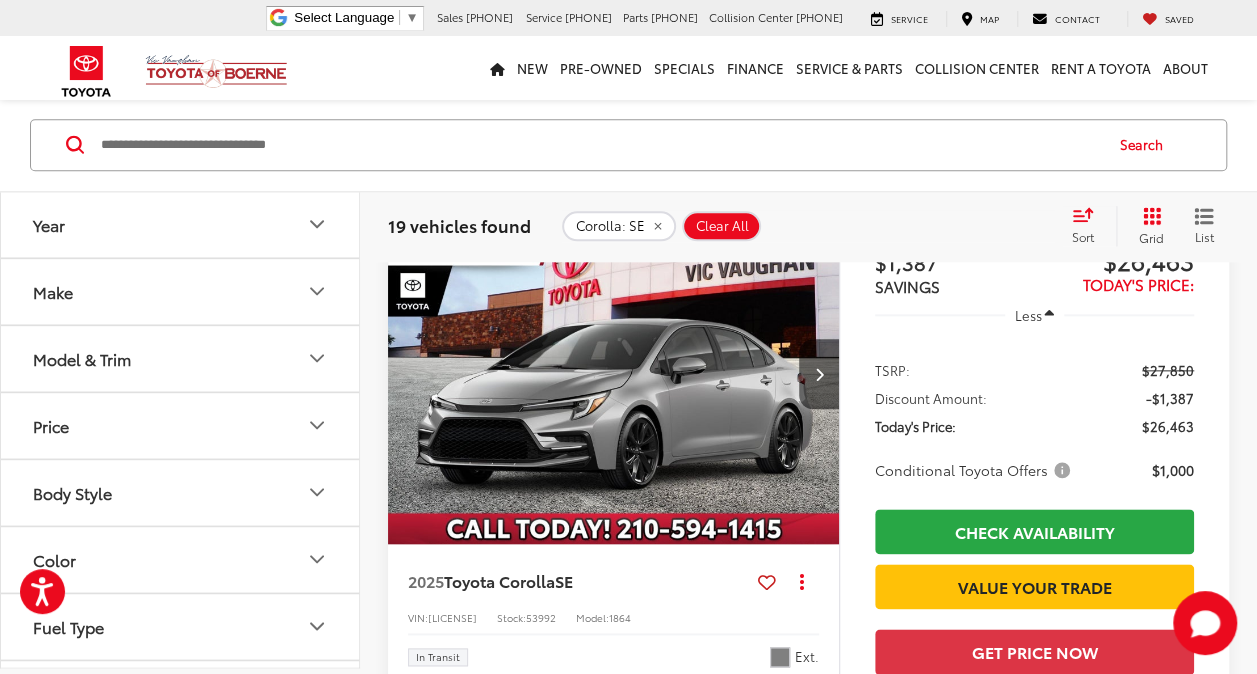 click at bounding box center [614, 375] 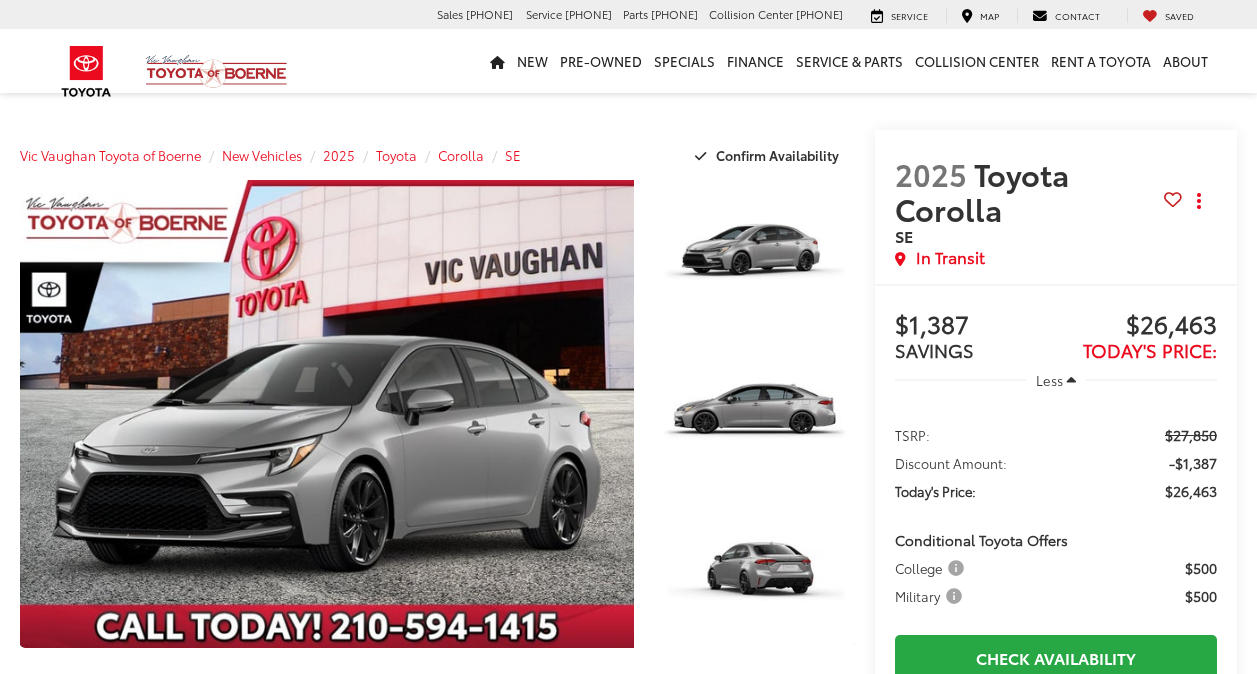 scroll, scrollTop: 0, scrollLeft: 0, axis: both 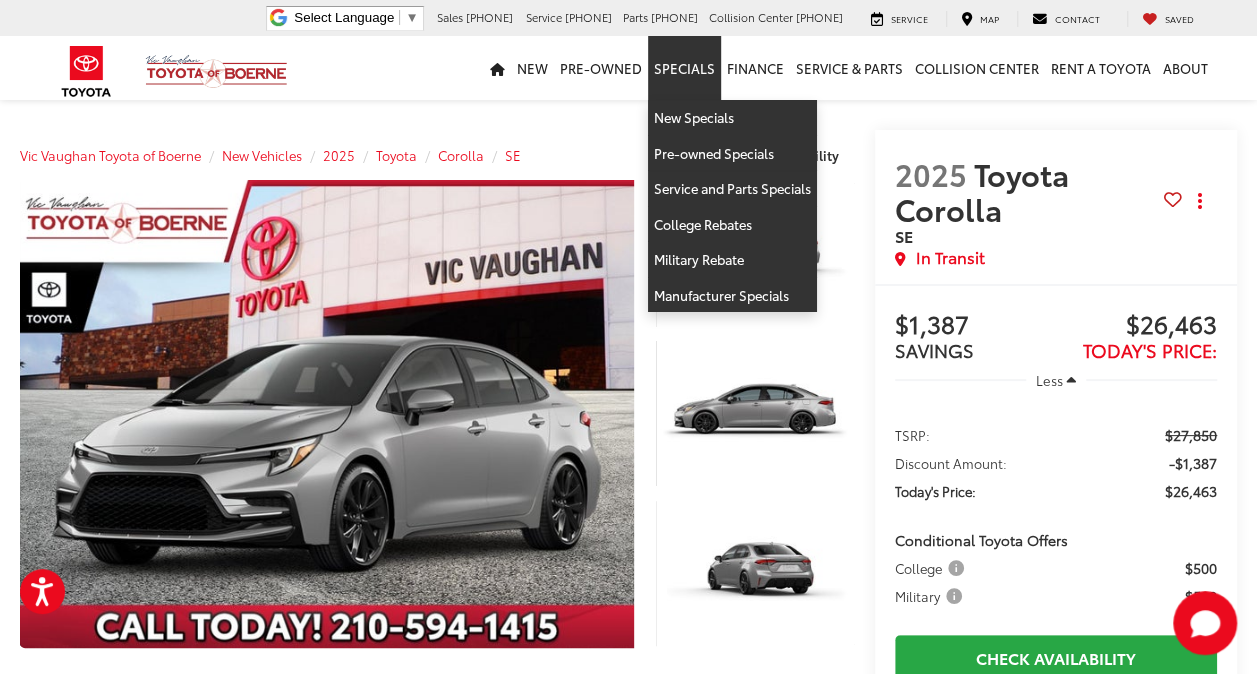 click on "Specials" at bounding box center (684, 68) 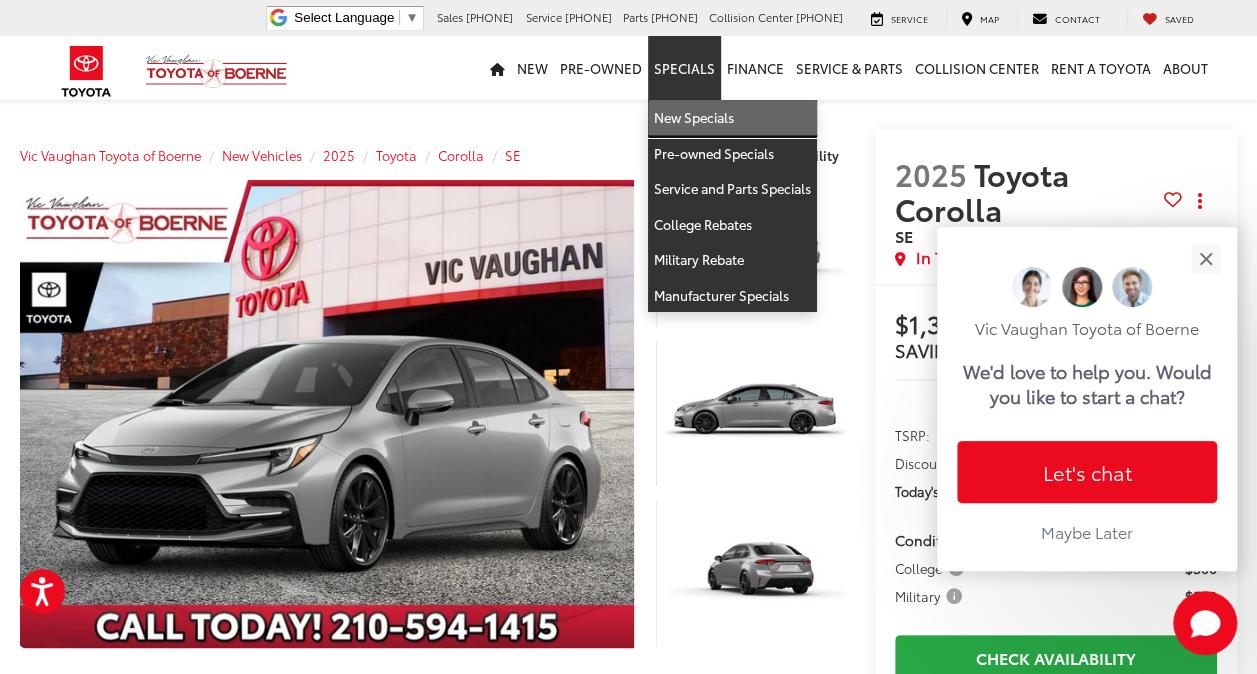 click on "New Specials" at bounding box center (732, 118) 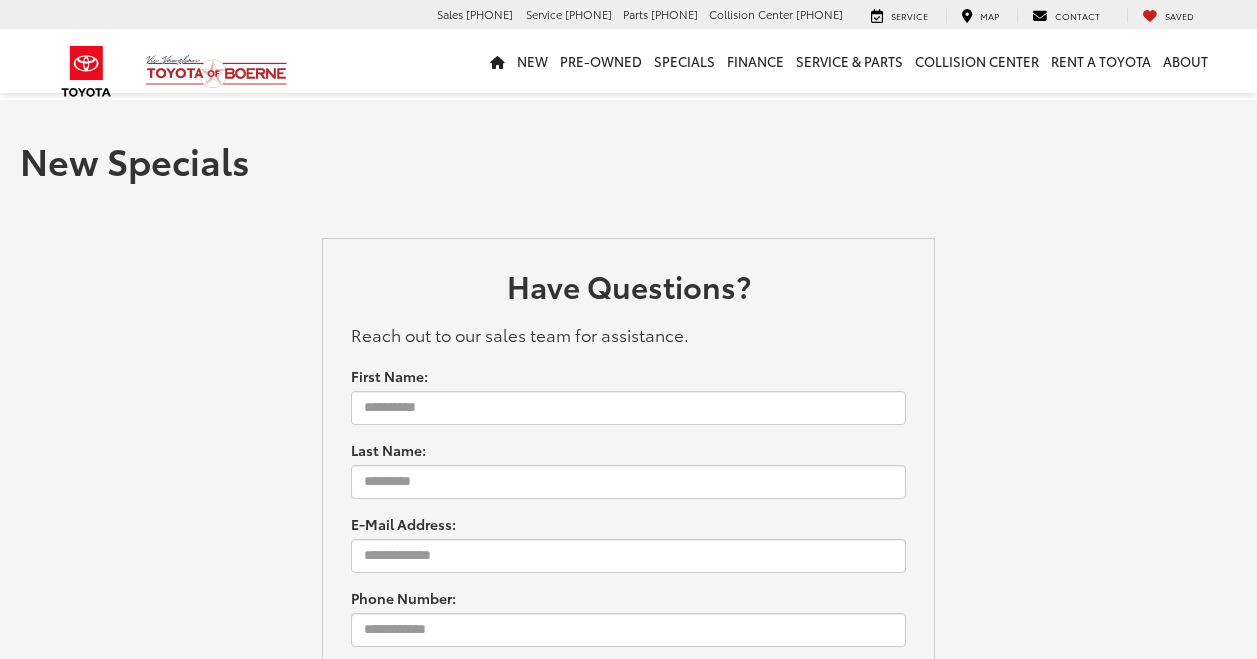 scroll, scrollTop: 0, scrollLeft: 0, axis: both 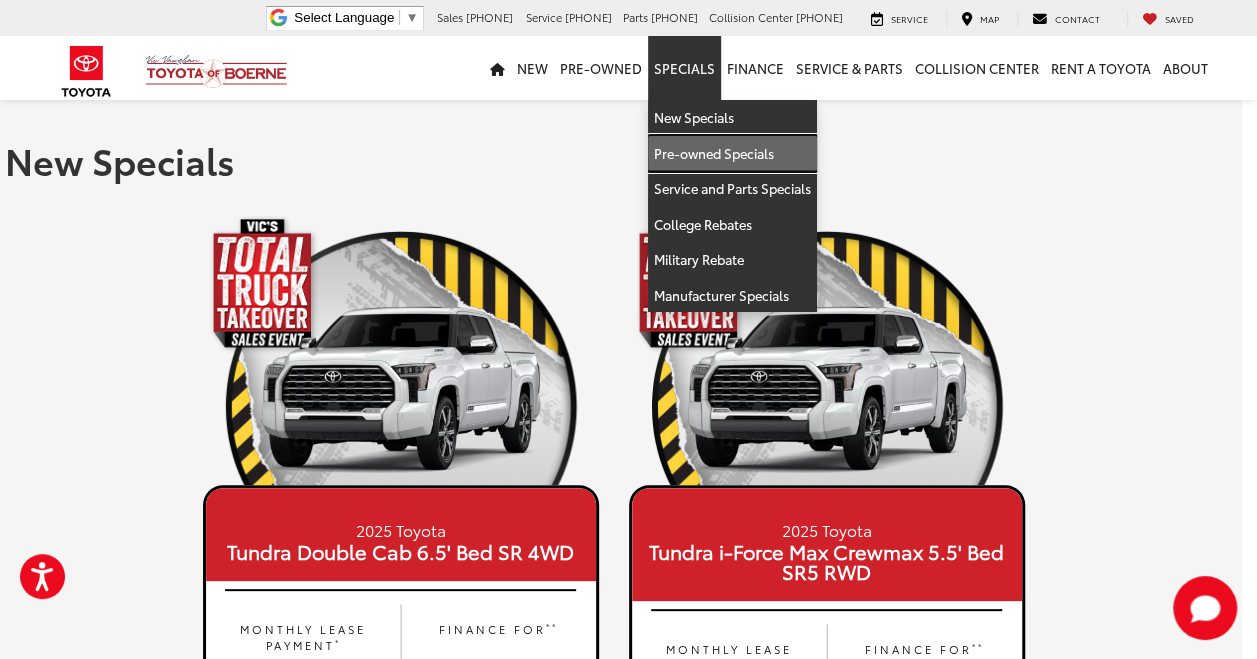 click on "Pre-owned Specials" at bounding box center (732, 154) 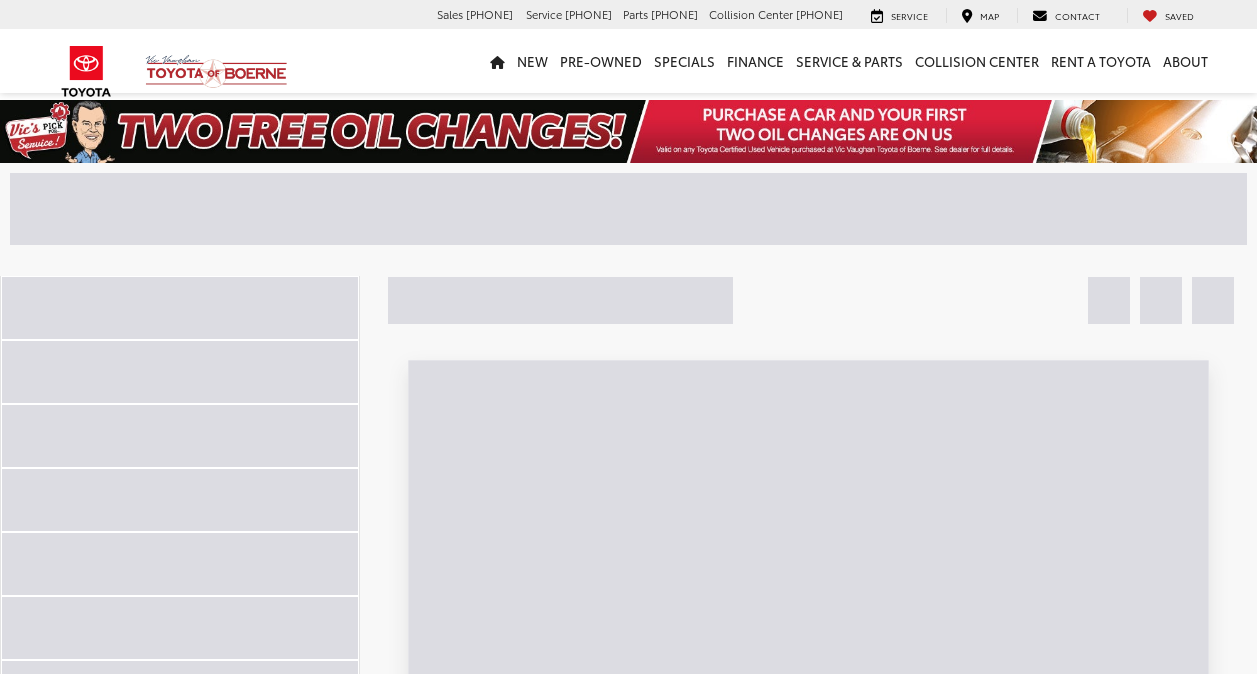 scroll, scrollTop: 0, scrollLeft: 0, axis: both 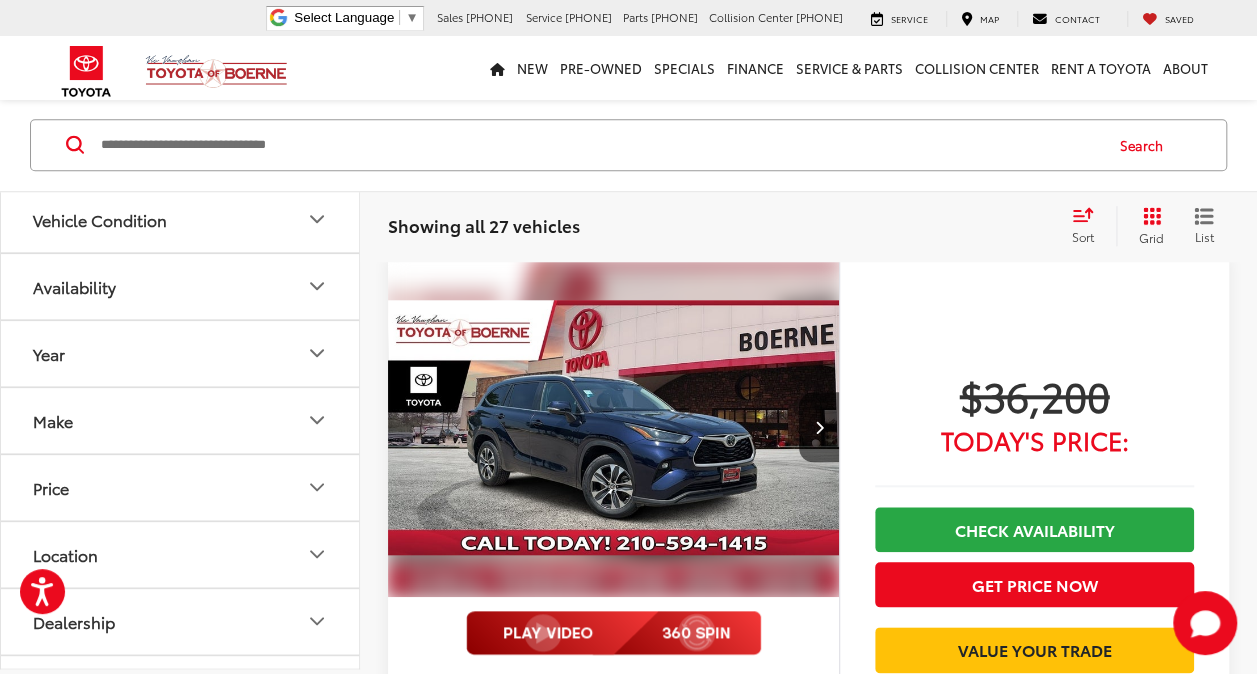click 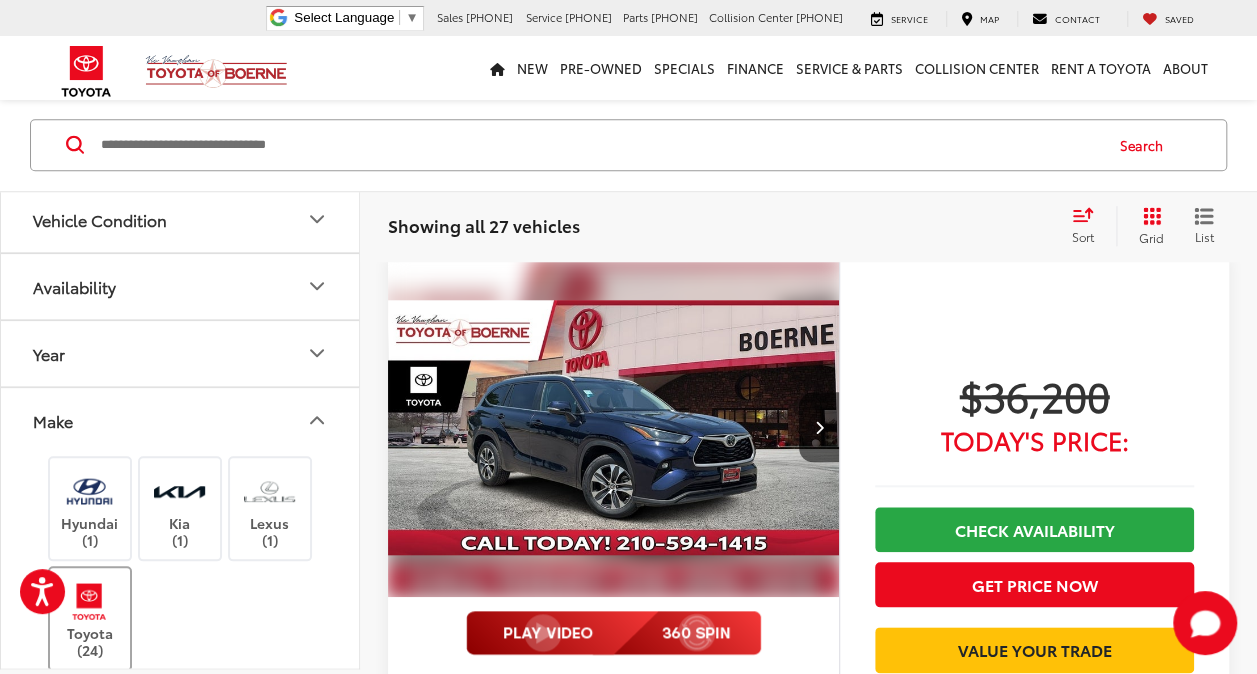 click on "Toyota (24)" at bounding box center [90, 618] 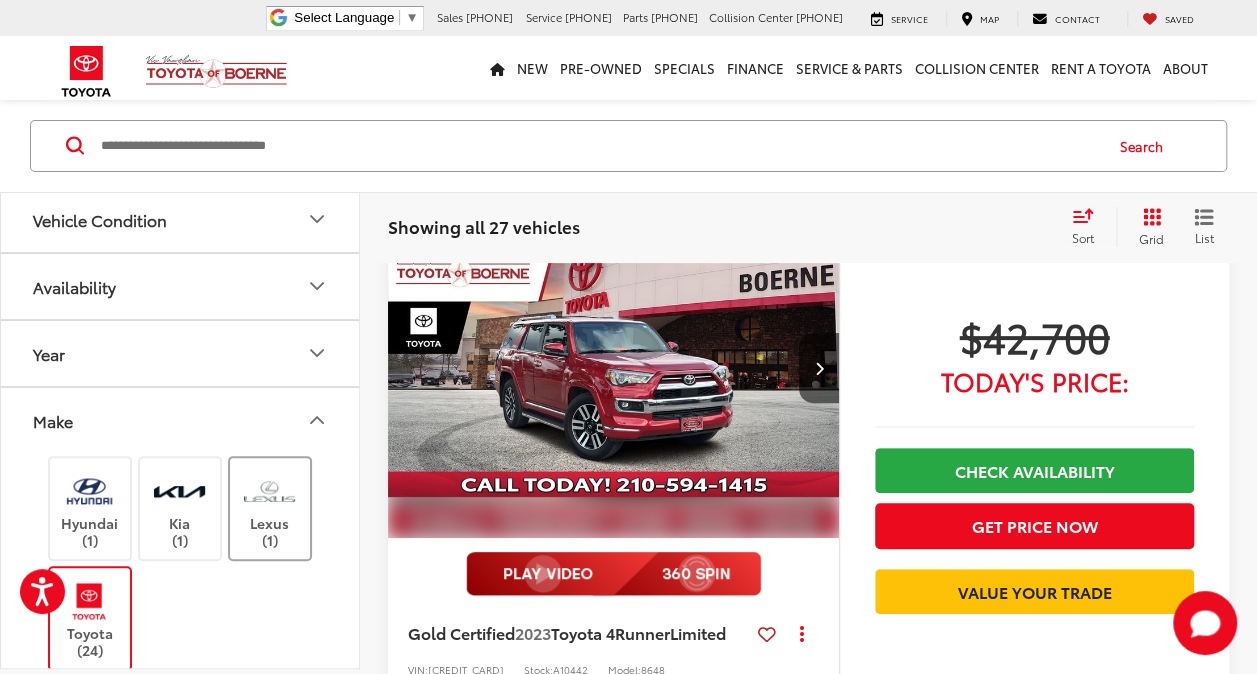 scroll, scrollTop: 64, scrollLeft: 0, axis: vertical 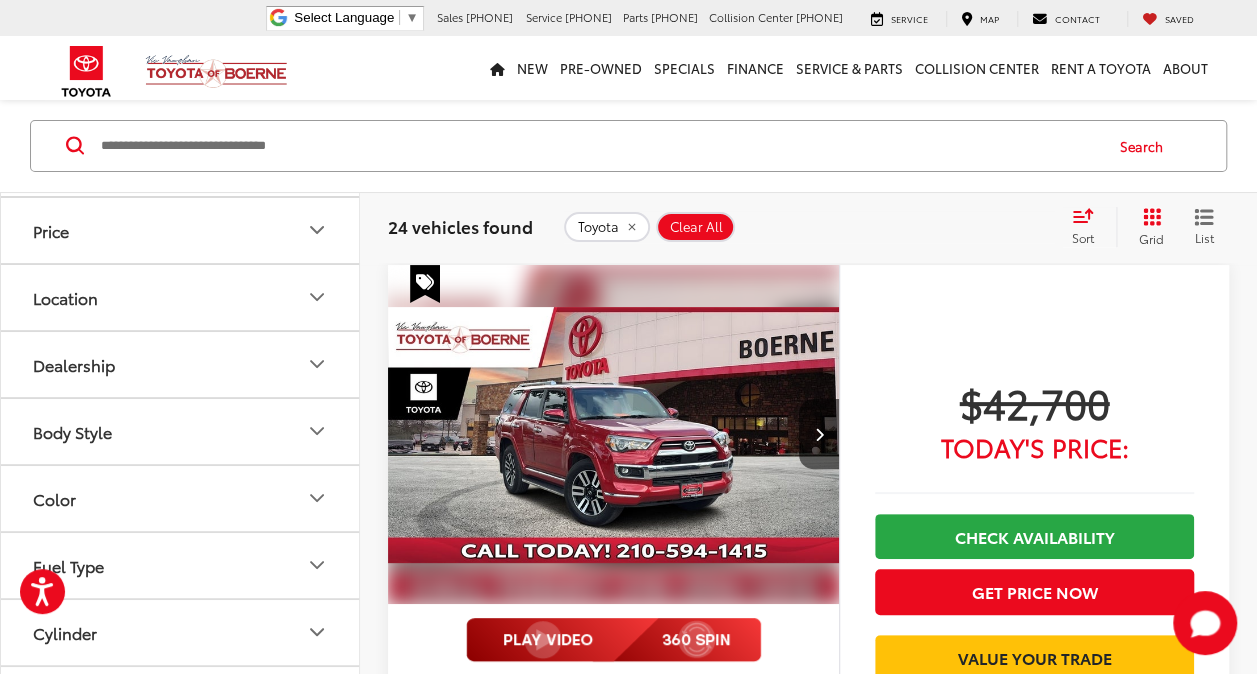 click 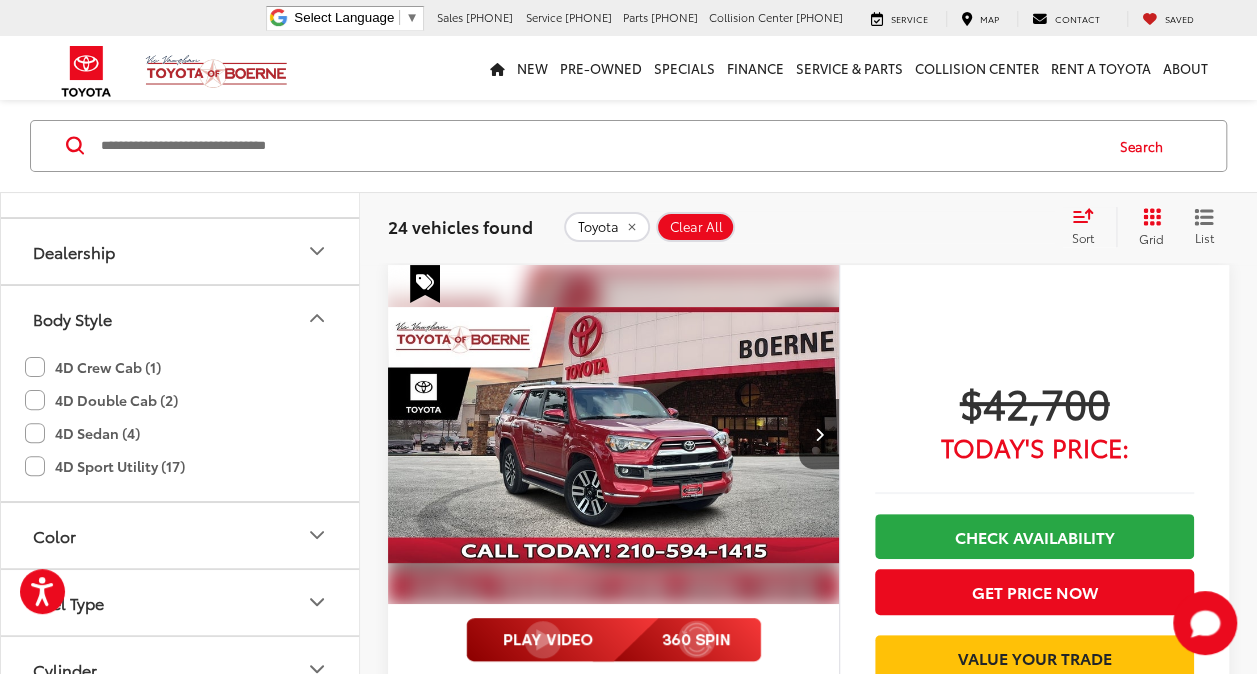 scroll, scrollTop: 616, scrollLeft: 0, axis: vertical 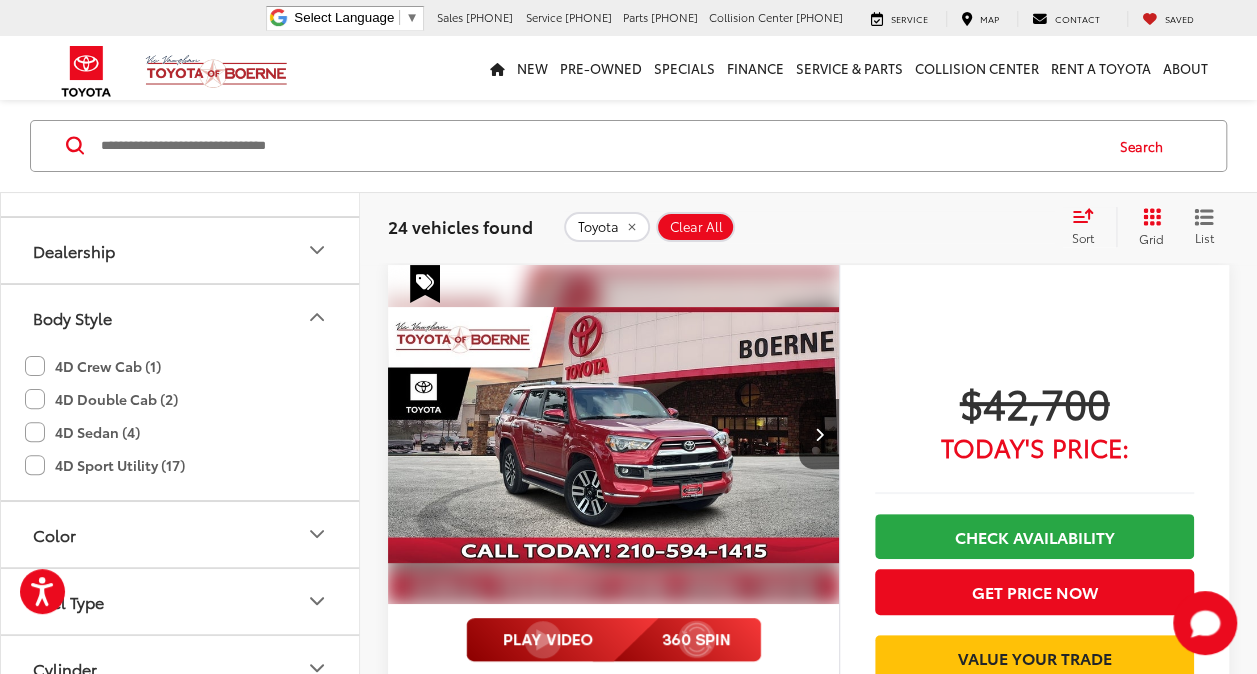 click 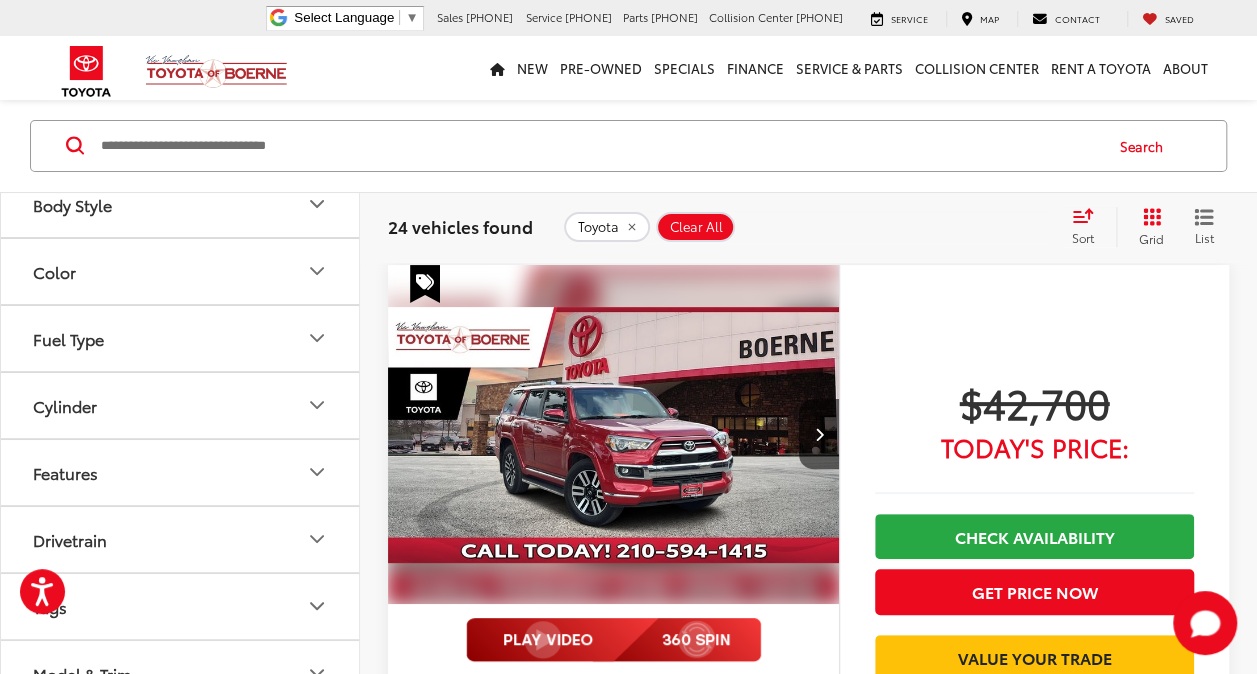 scroll, scrollTop: 817, scrollLeft: 0, axis: vertical 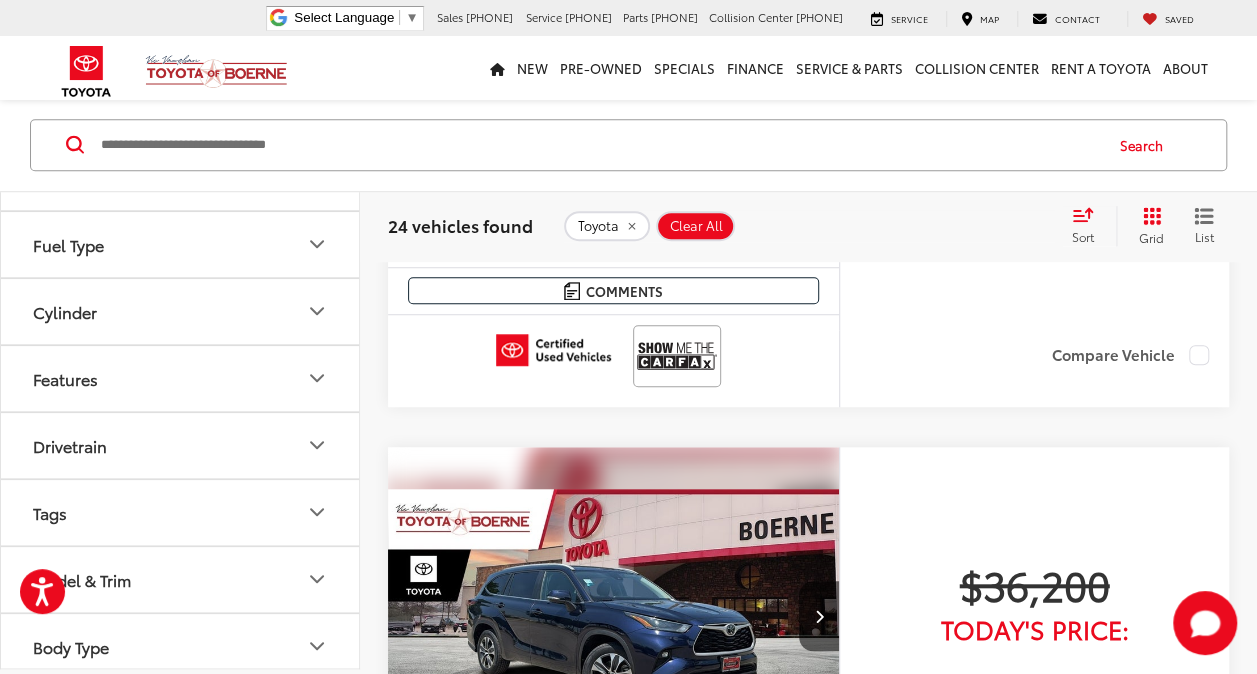 click on "Model & Trim" at bounding box center (181, 579) 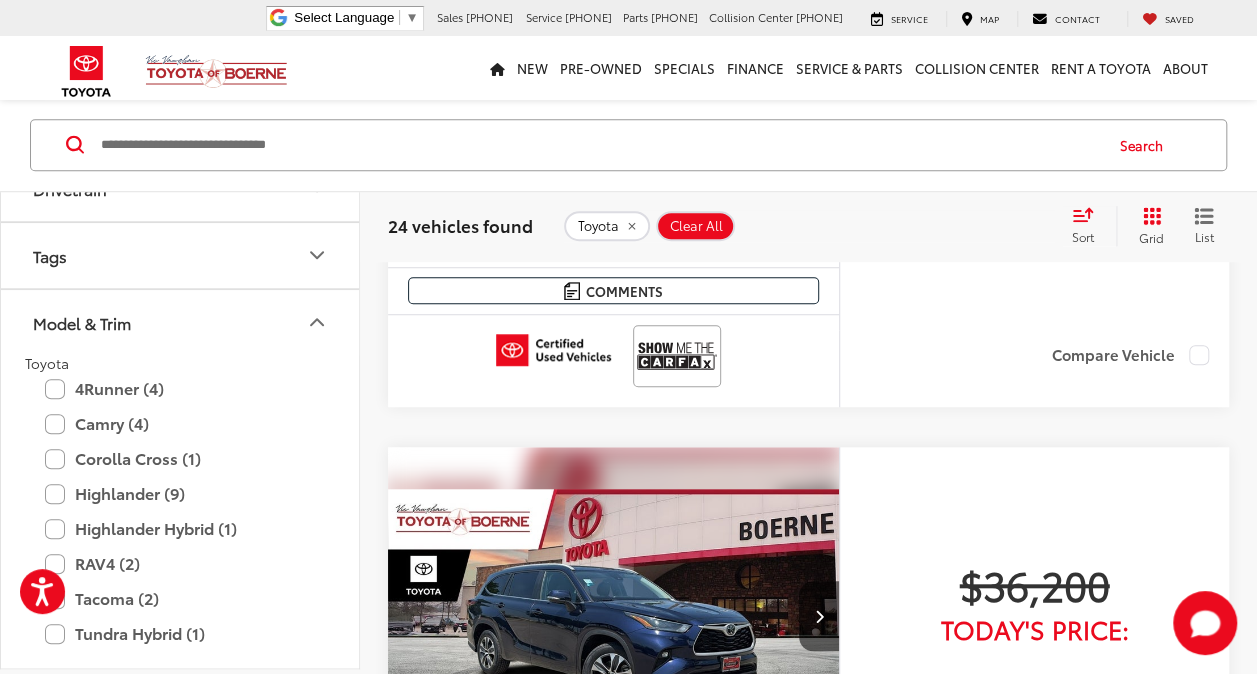 scroll, scrollTop: 1097, scrollLeft: 0, axis: vertical 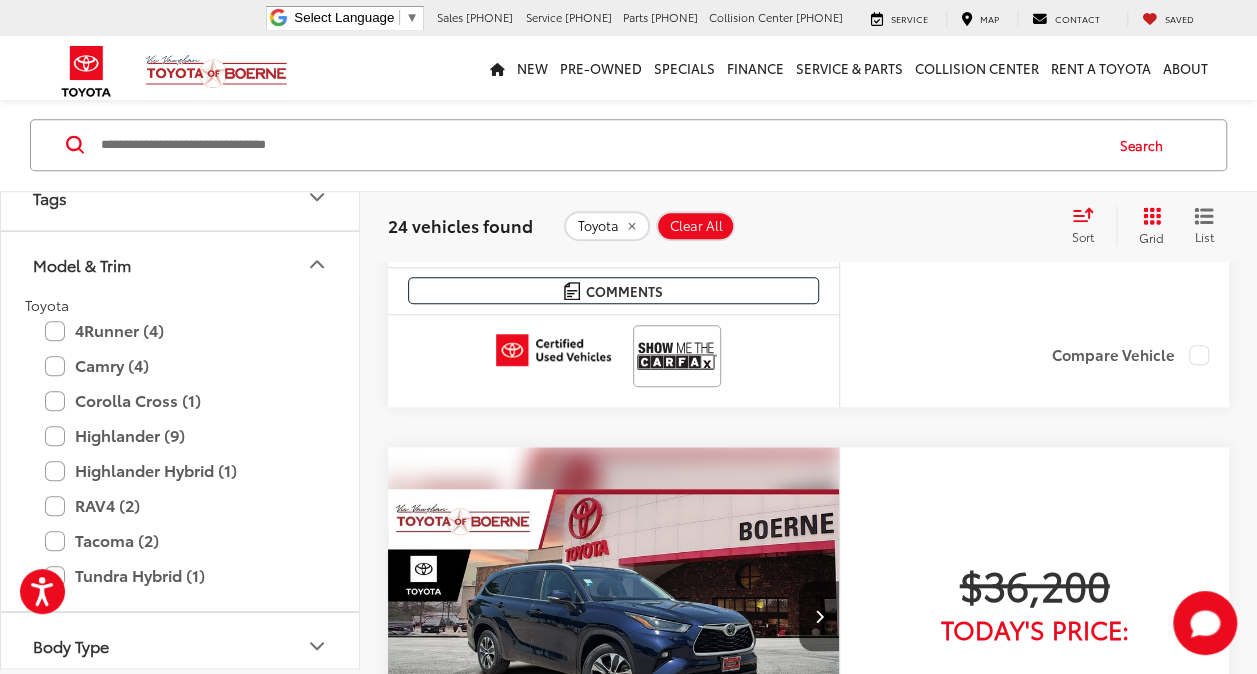 click 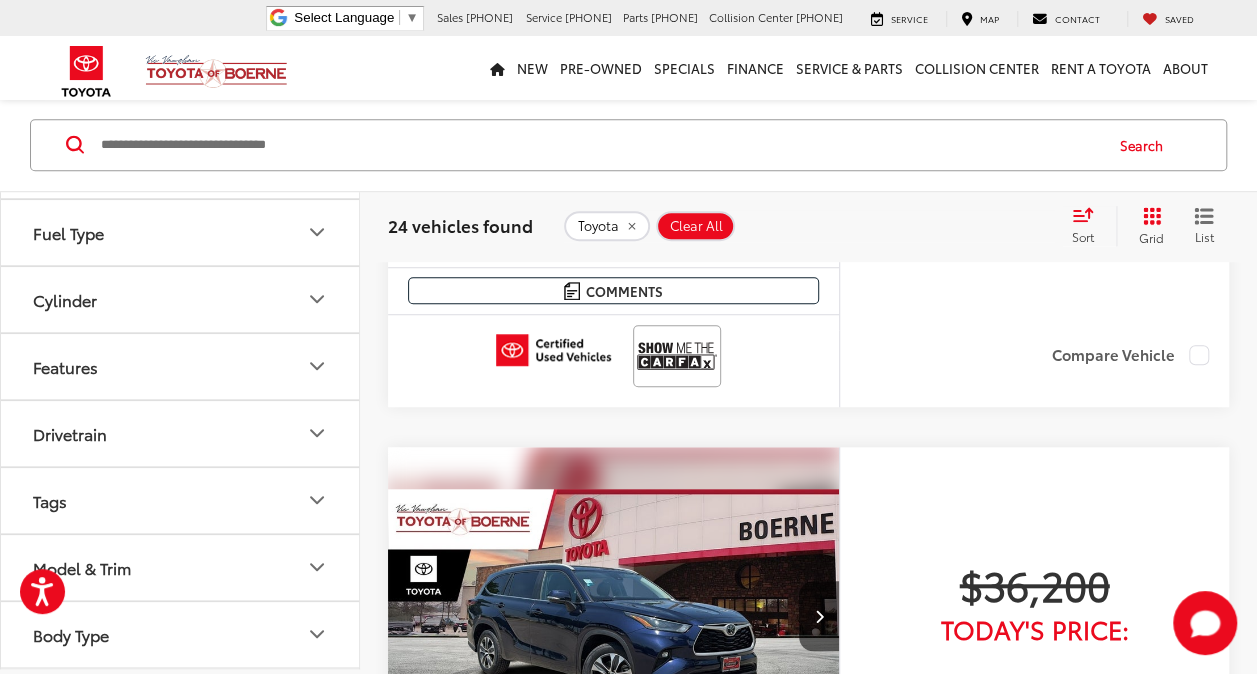 scroll, scrollTop: 817, scrollLeft: 0, axis: vertical 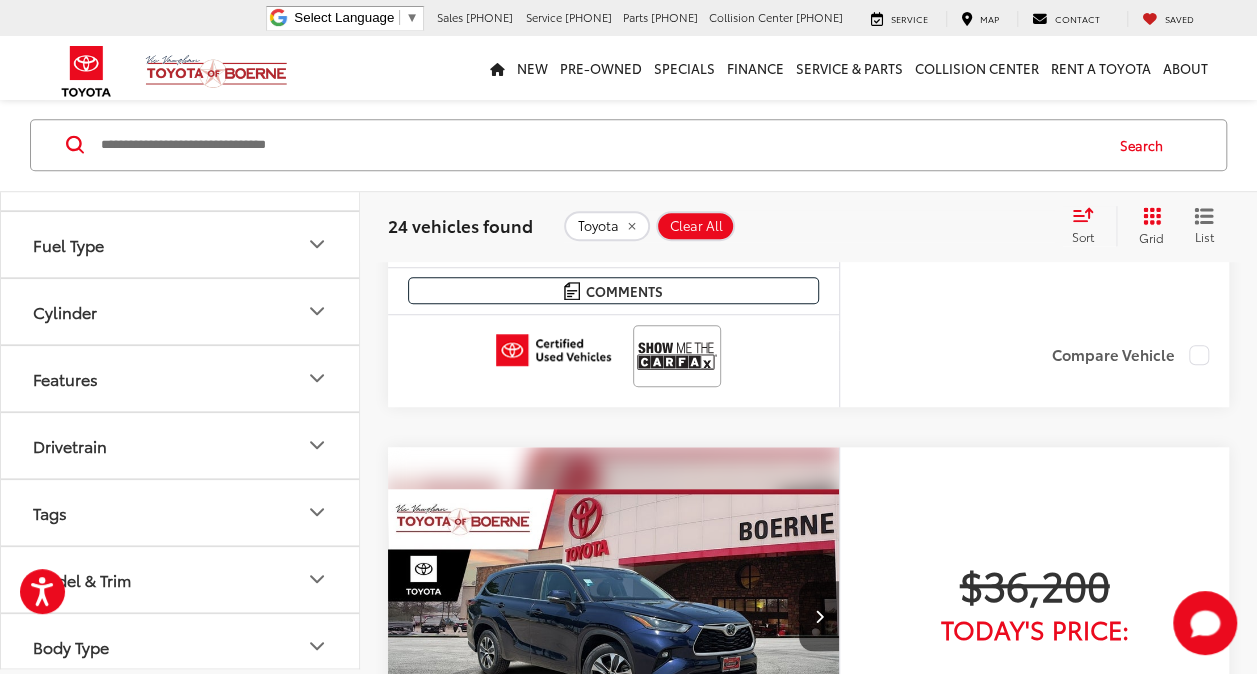click 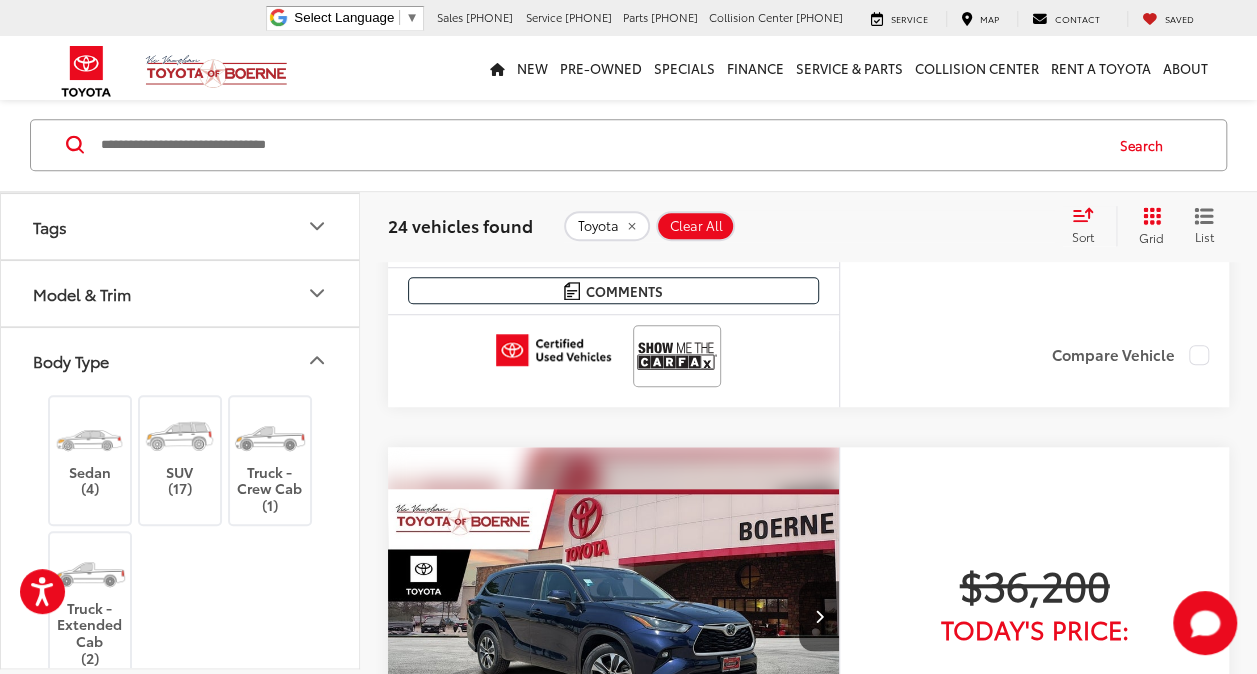 scroll, scrollTop: 1104, scrollLeft: 0, axis: vertical 